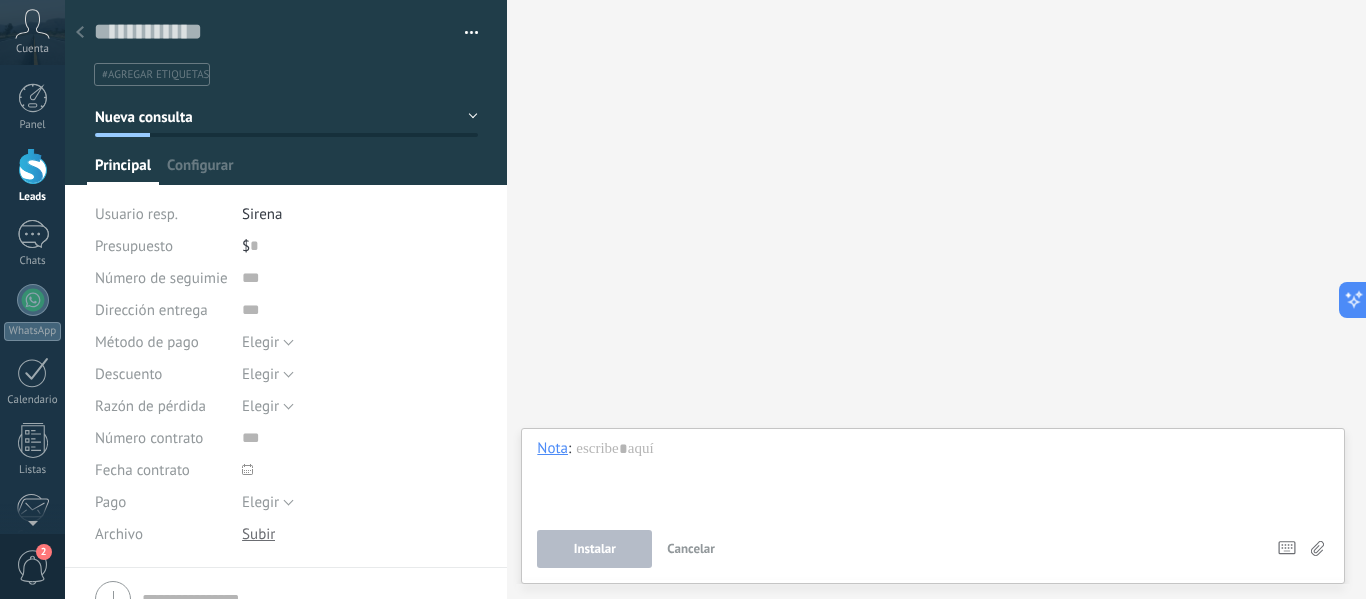 scroll, scrollTop: 0, scrollLeft: 0, axis: both 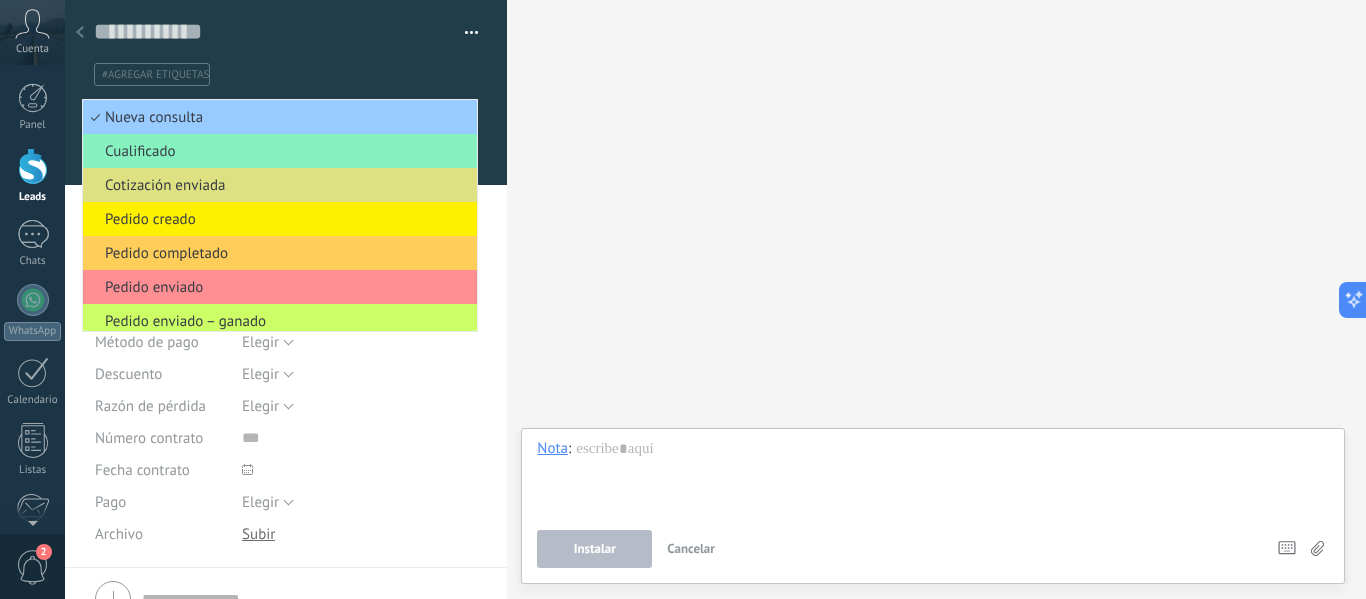 click on "Buscar Carga más Participantes:  0 Agregar usuario Bots:  0" at bounding box center [936, 299] 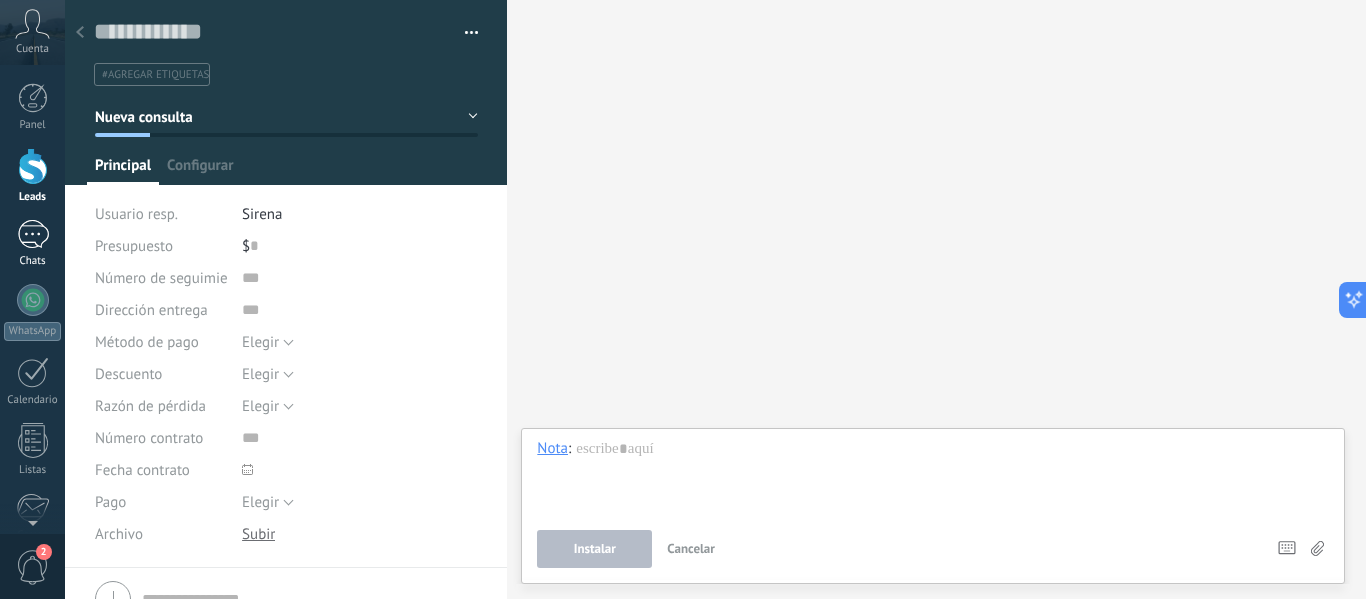 click at bounding box center (33, 234) 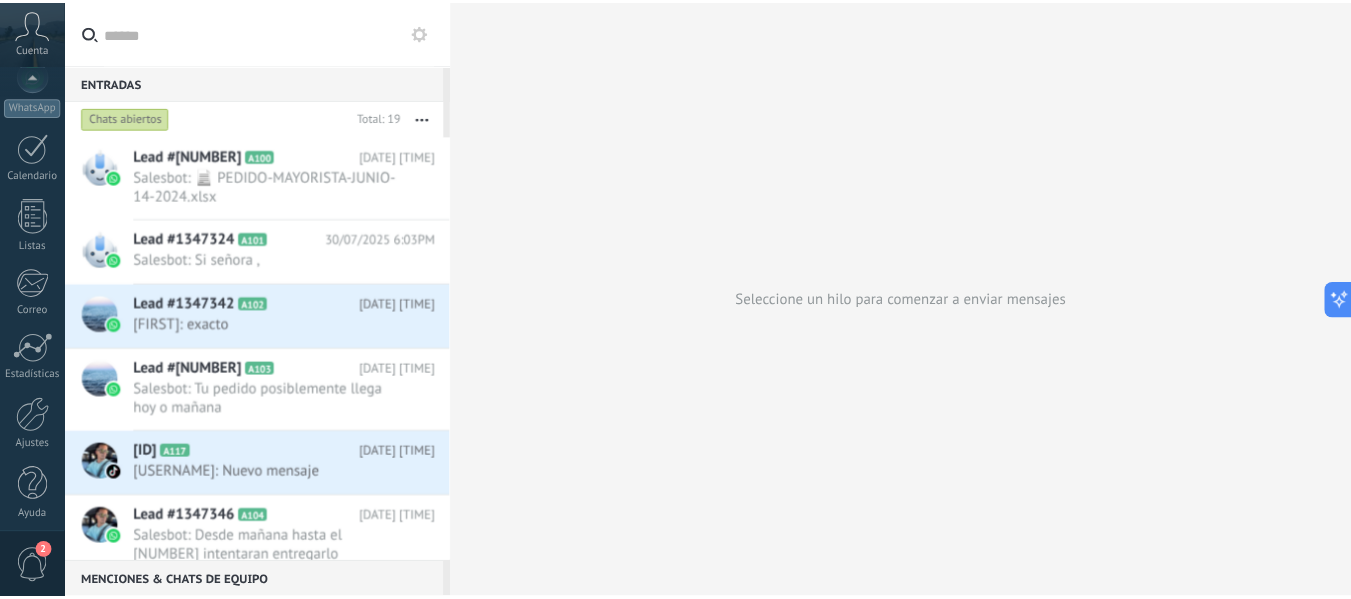 scroll, scrollTop: 233, scrollLeft: 0, axis: vertical 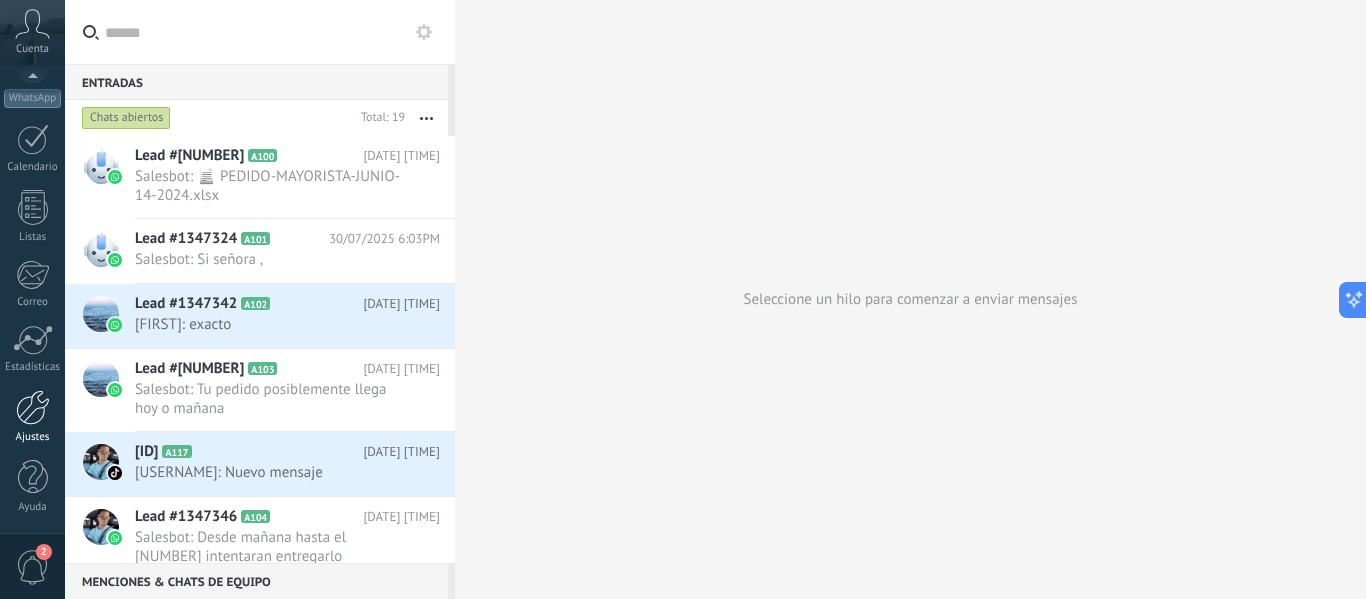 click at bounding box center [33, 407] 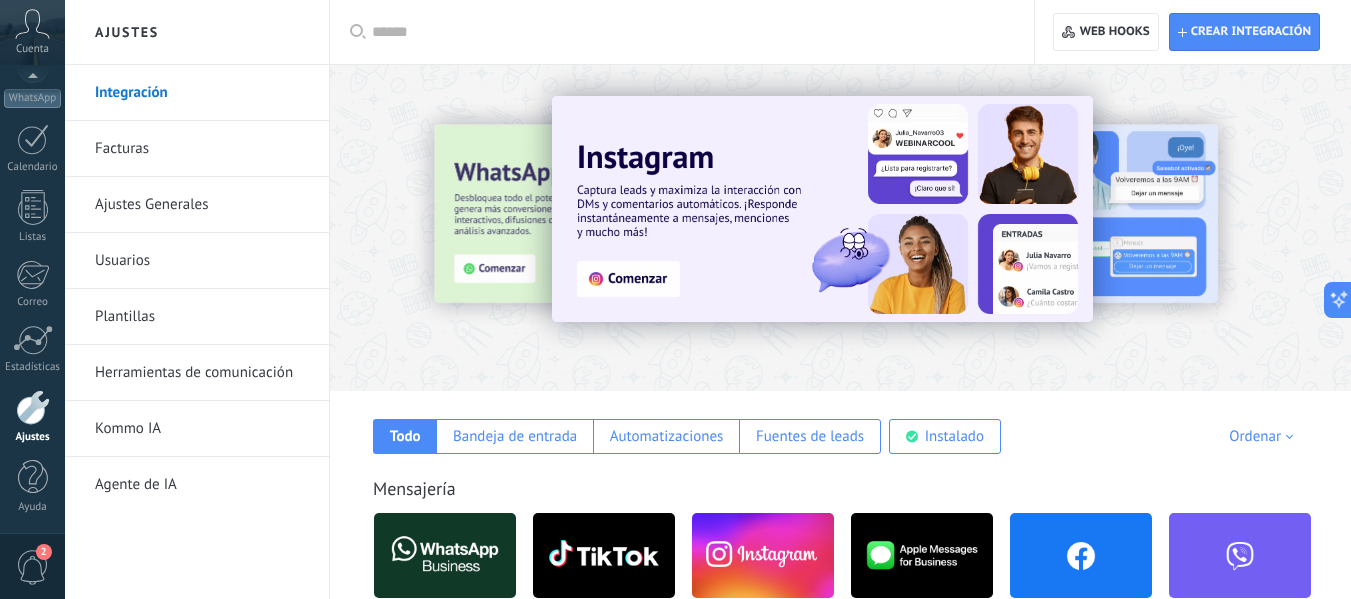 click on "Kommo IA" at bounding box center (202, 429) 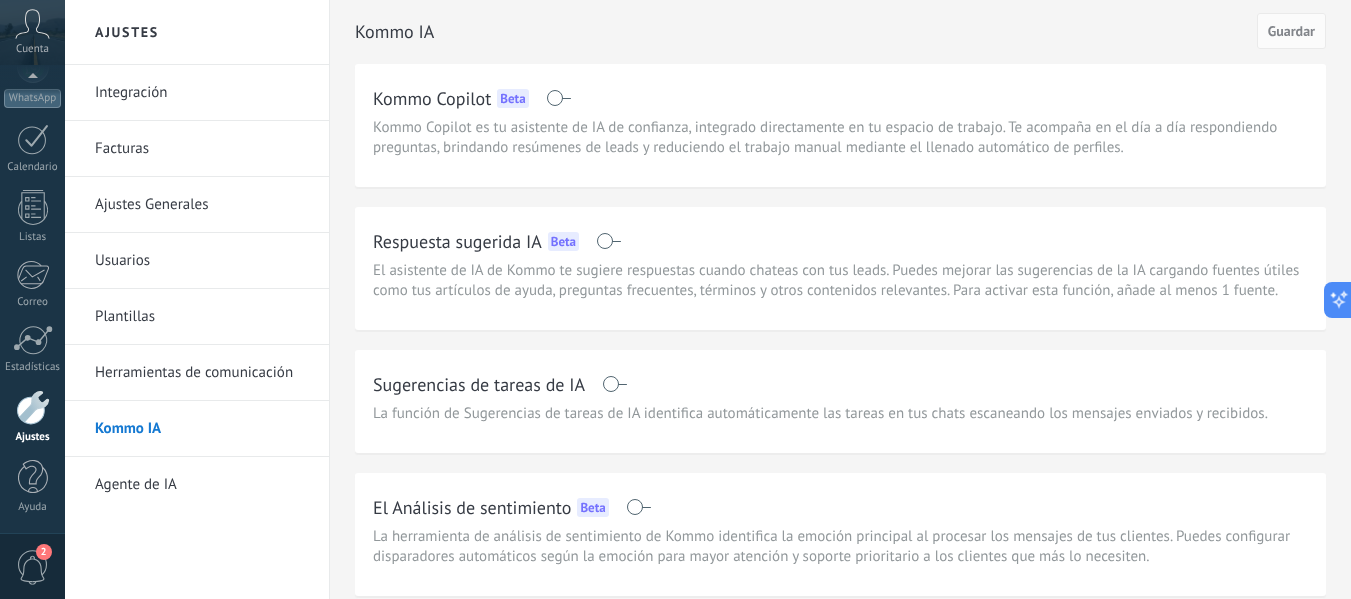 click at bounding box center (608, 241) 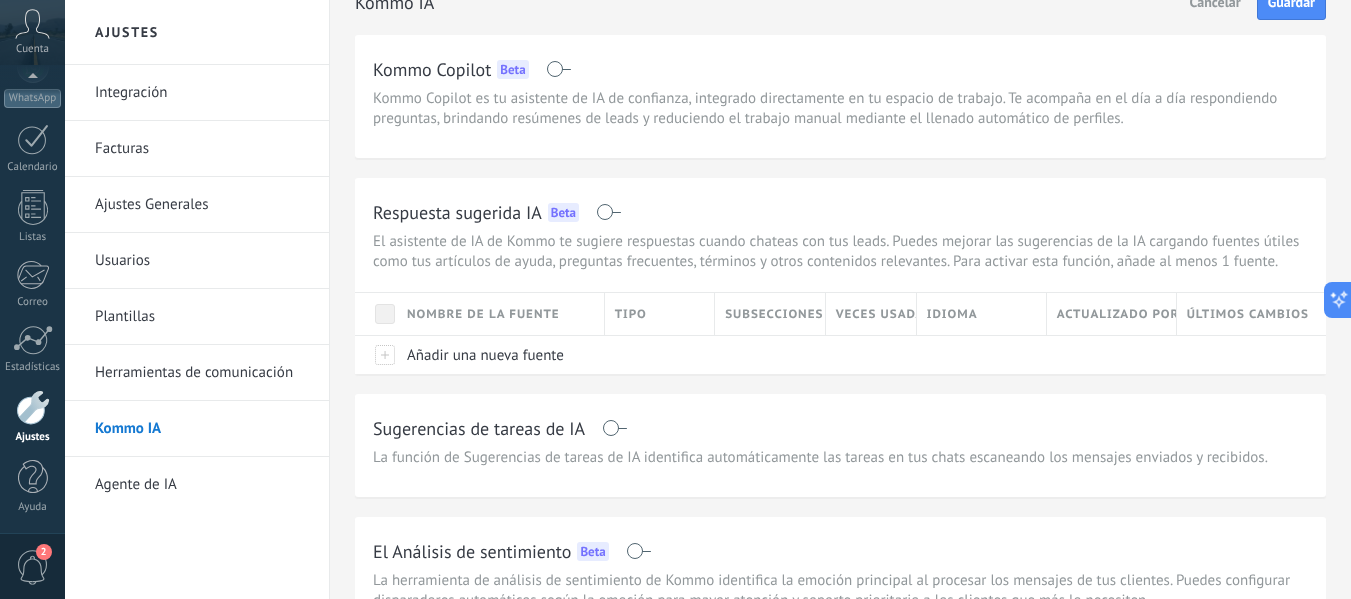 scroll, scrollTop: 0, scrollLeft: 0, axis: both 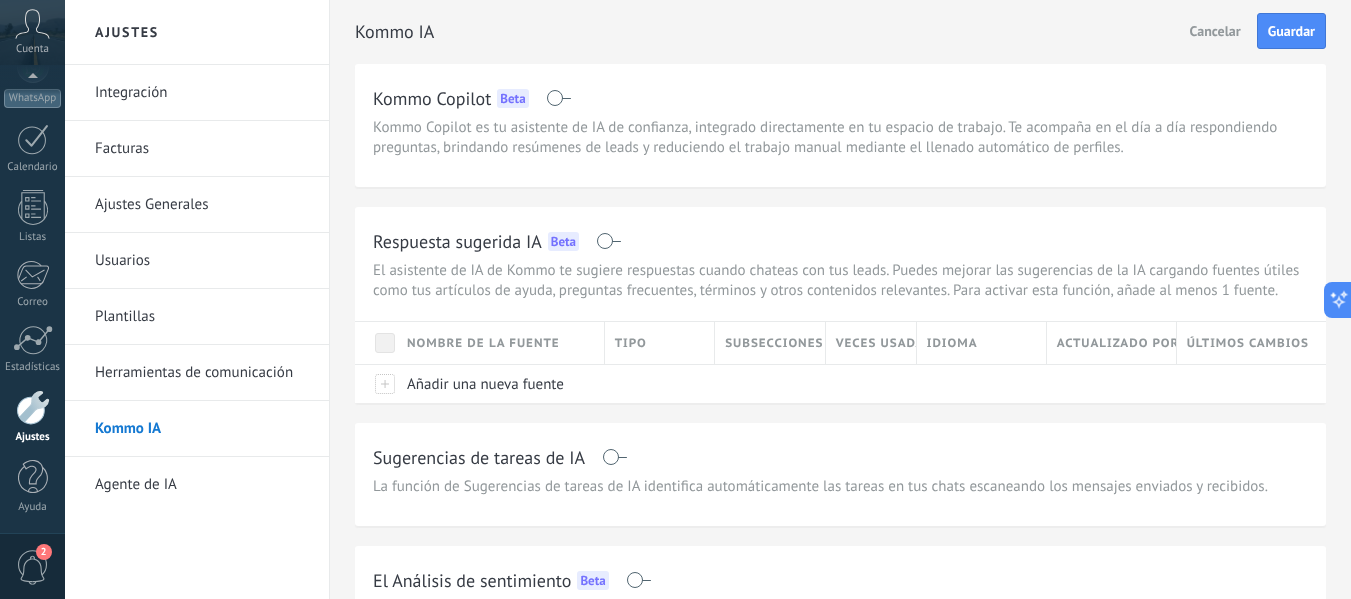 click on "Respuesta sugerida IA Beta" at bounding box center (840, 241) 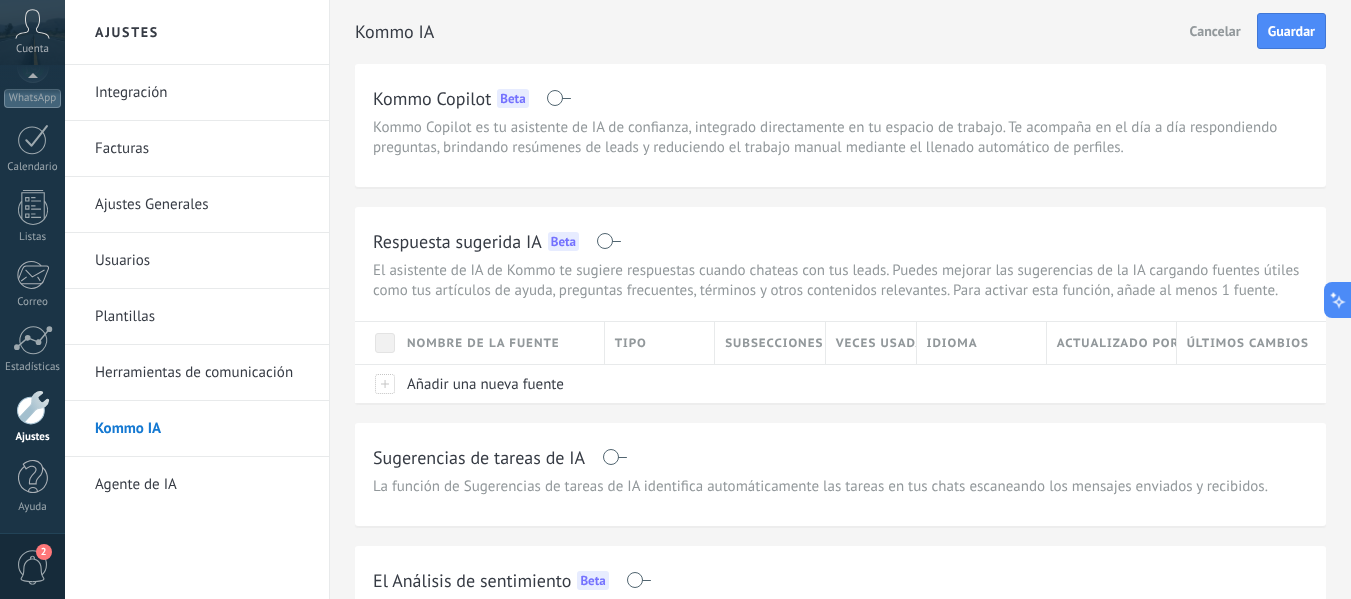 click on "El asistente de IA de Kommo te sugiere respuestas cuando chateas con tus leads. Puedes mejorar las sugerencias de la IA cargando fuentes útiles como tus artículos de ayuda, preguntas frecuentes, términos y otros contenidos relevantes. Para activar esta función, añade al menos 1 fuente." at bounding box center [840, 281] 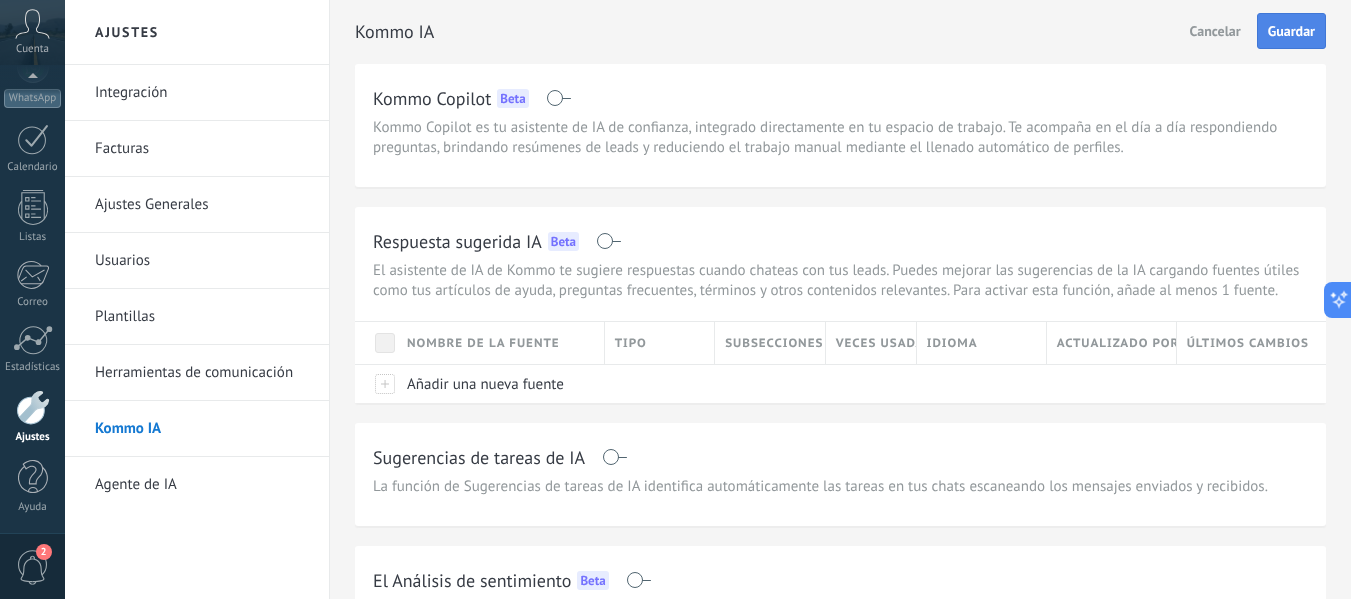 click on "Guardar" at bounding box center [1291, 31] 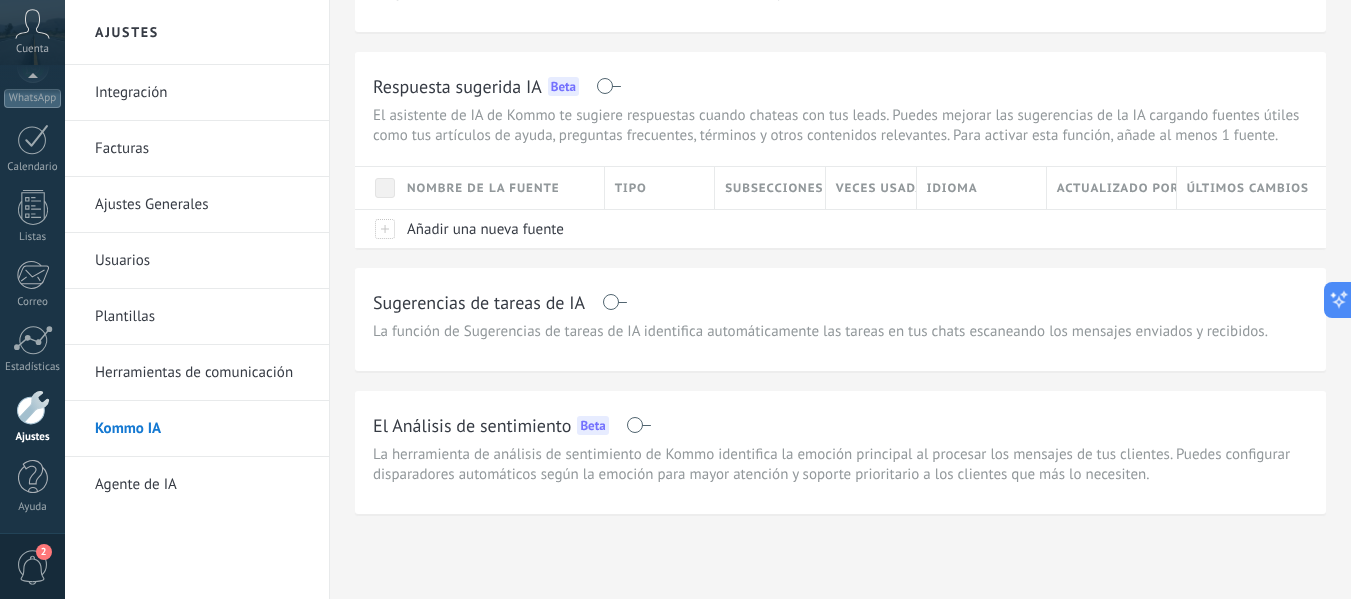 scroll, scrollTop: 0, scrollLeft: 0, axis: both 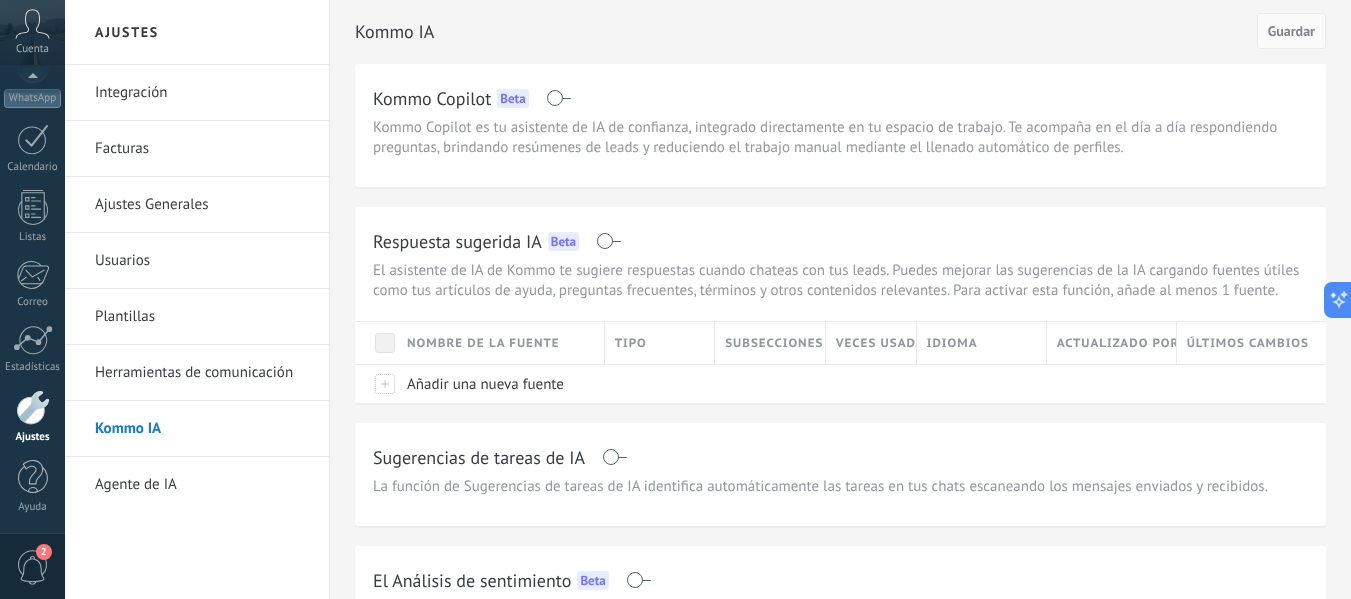 click on "Integración" at bounding box center (202, 93) 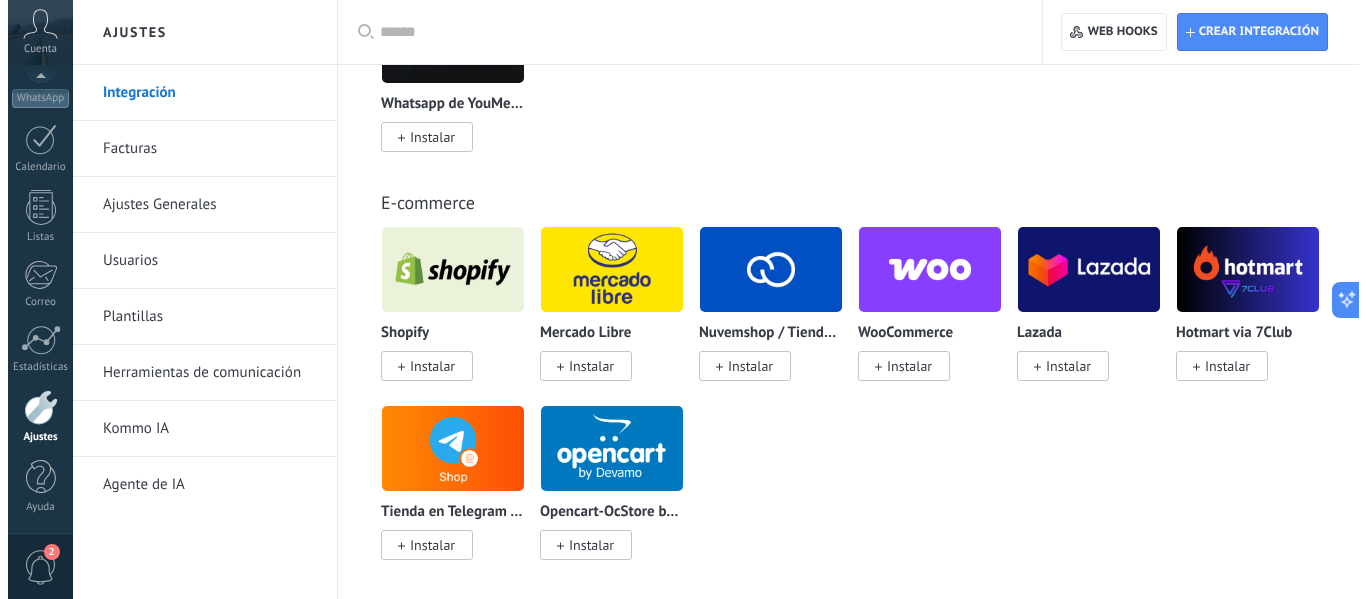 scroll, scrollTop: 1103, scrollLeft: 0, axis: vertical 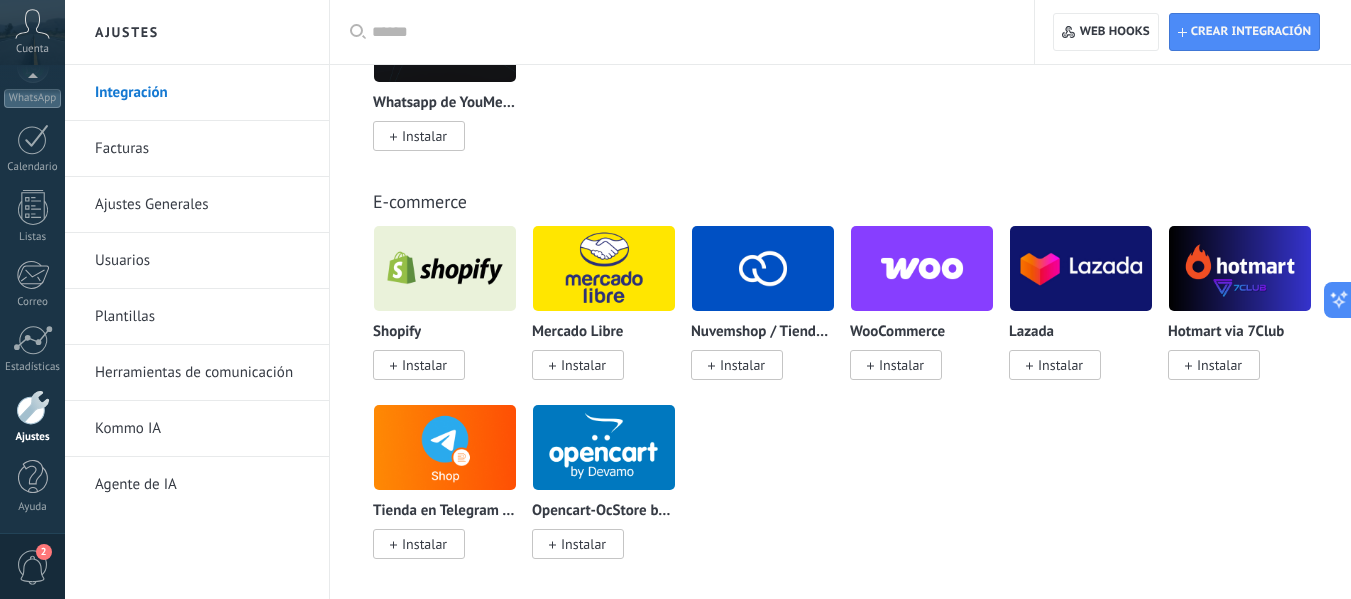 click on "Instalar" at bounding box center [424, 365] 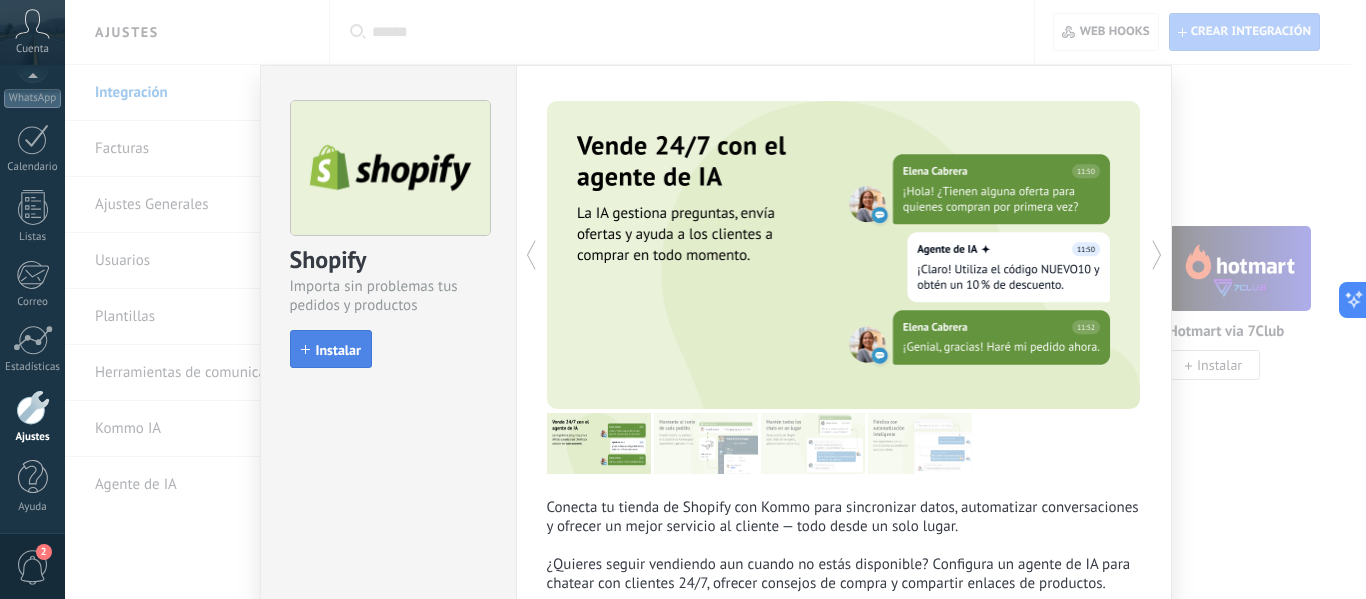 click on "Instalar" at bounding box center [338, 350] 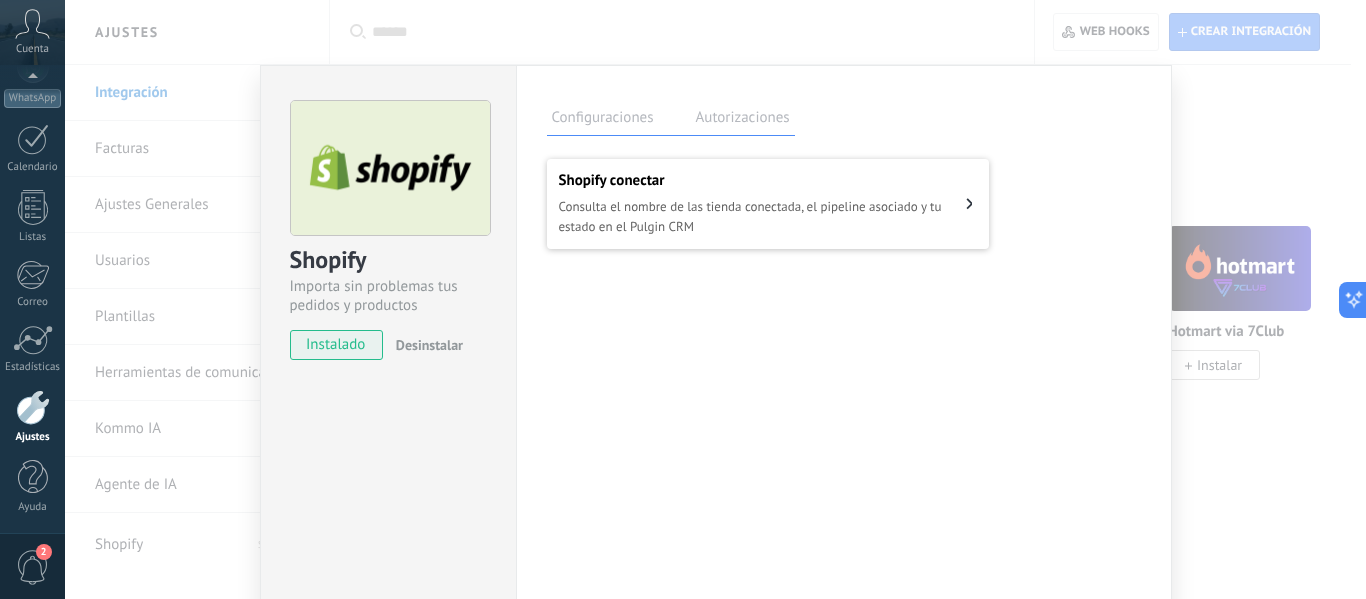 click at bounding box center [33, 407] 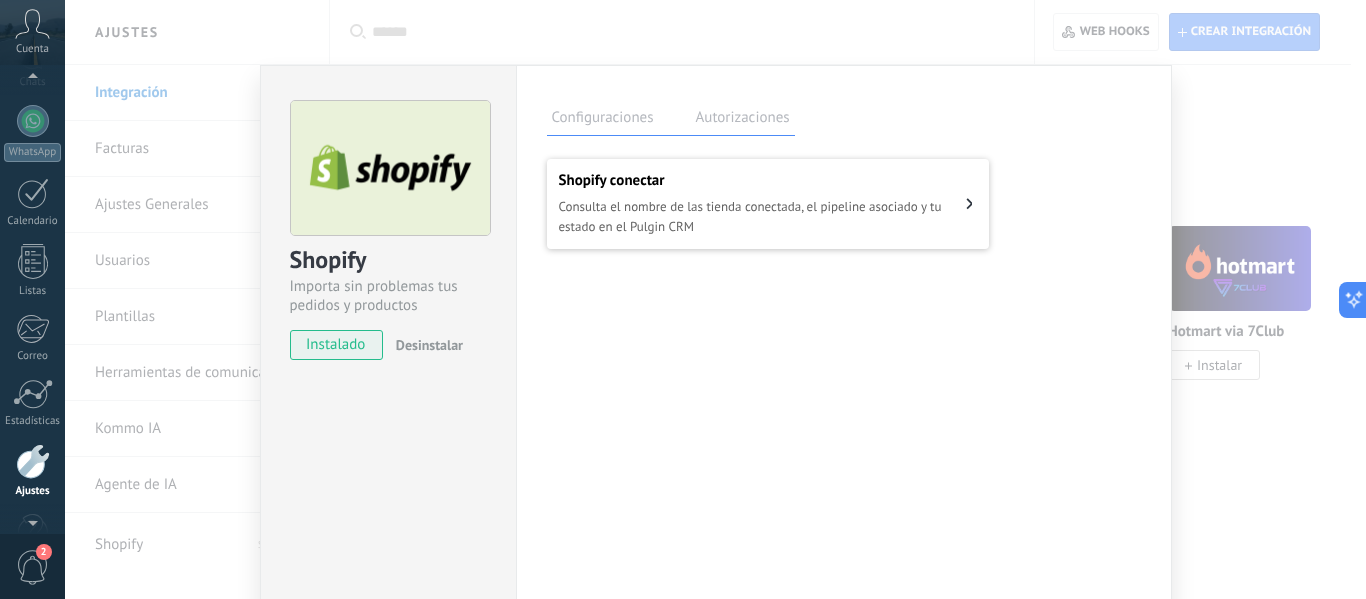 scroll, scrollTop: 140, scrollLeft: 0, axis: vertical 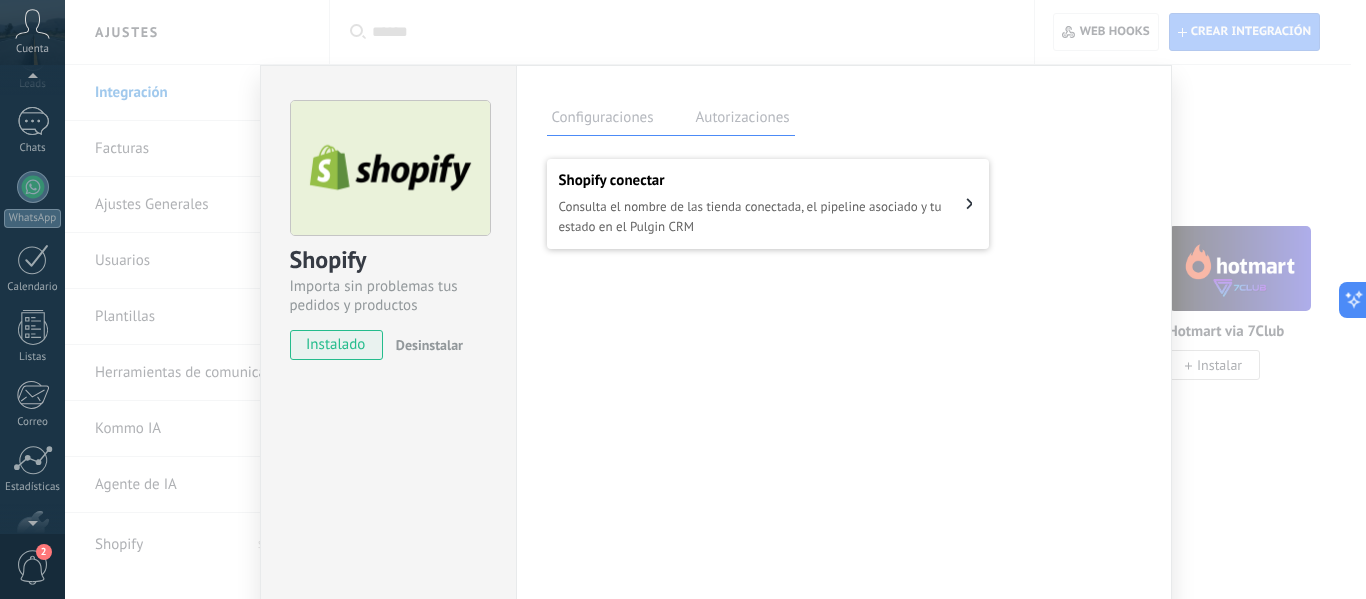 click on "Panel
Leads
Chats
WhatsApp
Clientes" at bounding box center [32, 312] 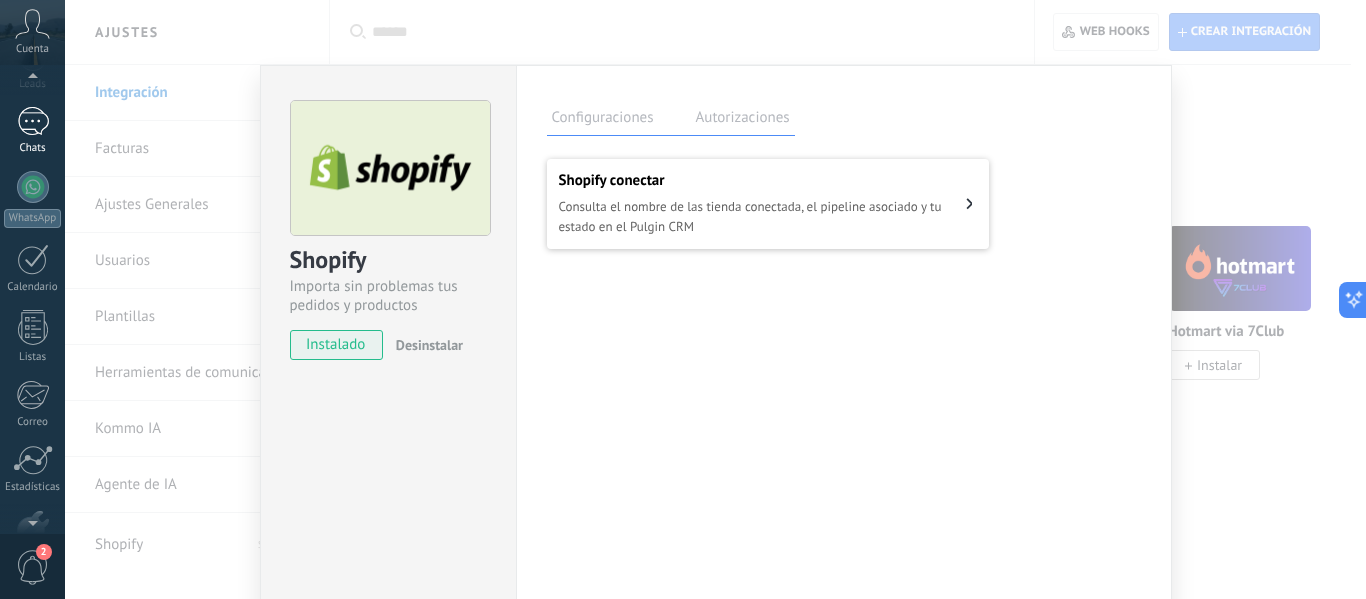 click at bounding box center (33, 121) 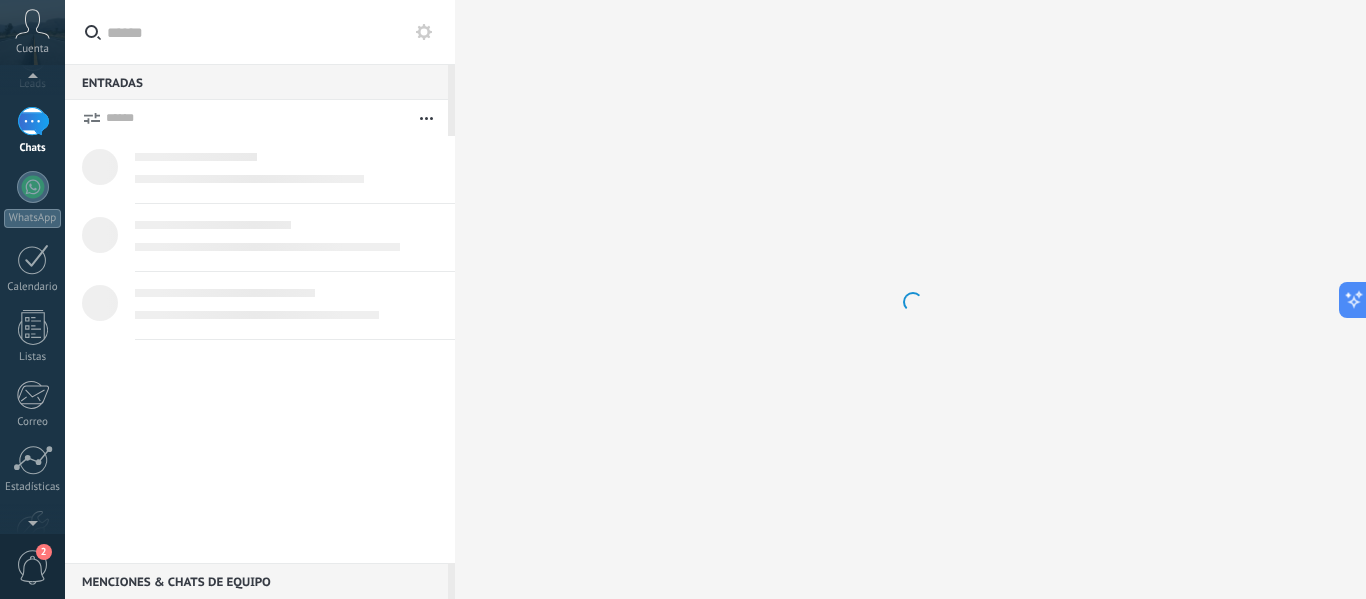 scroll, scrollTop: 0, scrollLeft: 0, axis: both 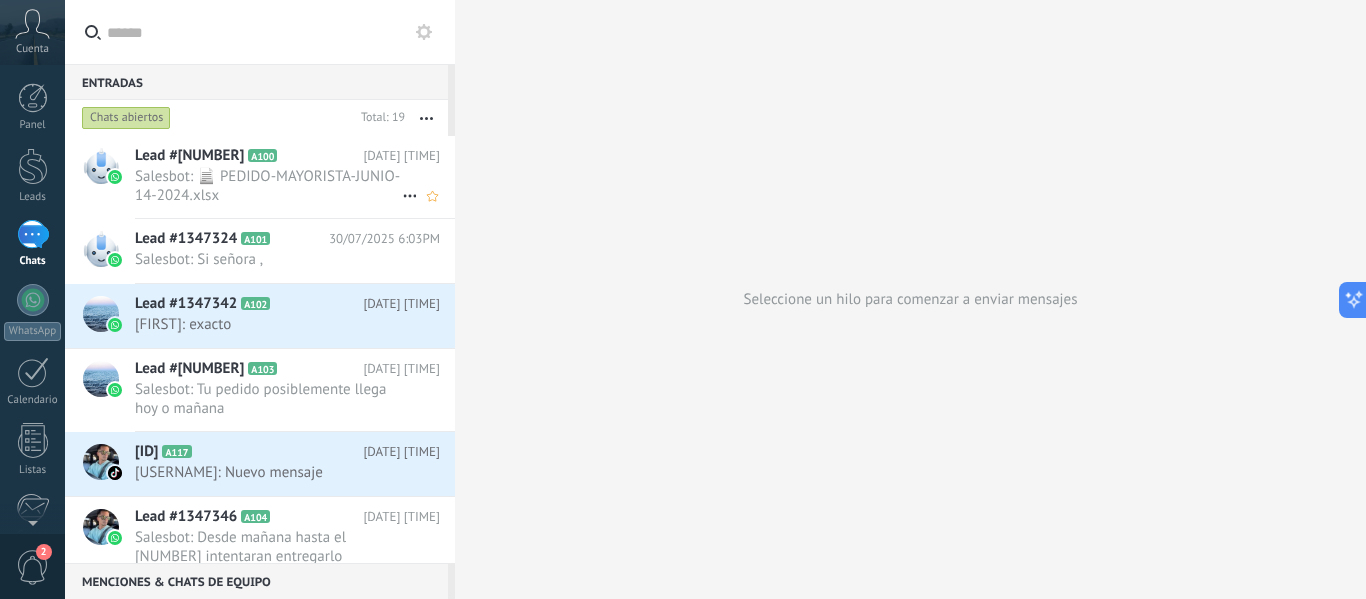 click on "Salesbot: 📄 PEDIDO-MAYORISTA-JUNIO-14-2024.xlsx" at bounding box center [268, 186] 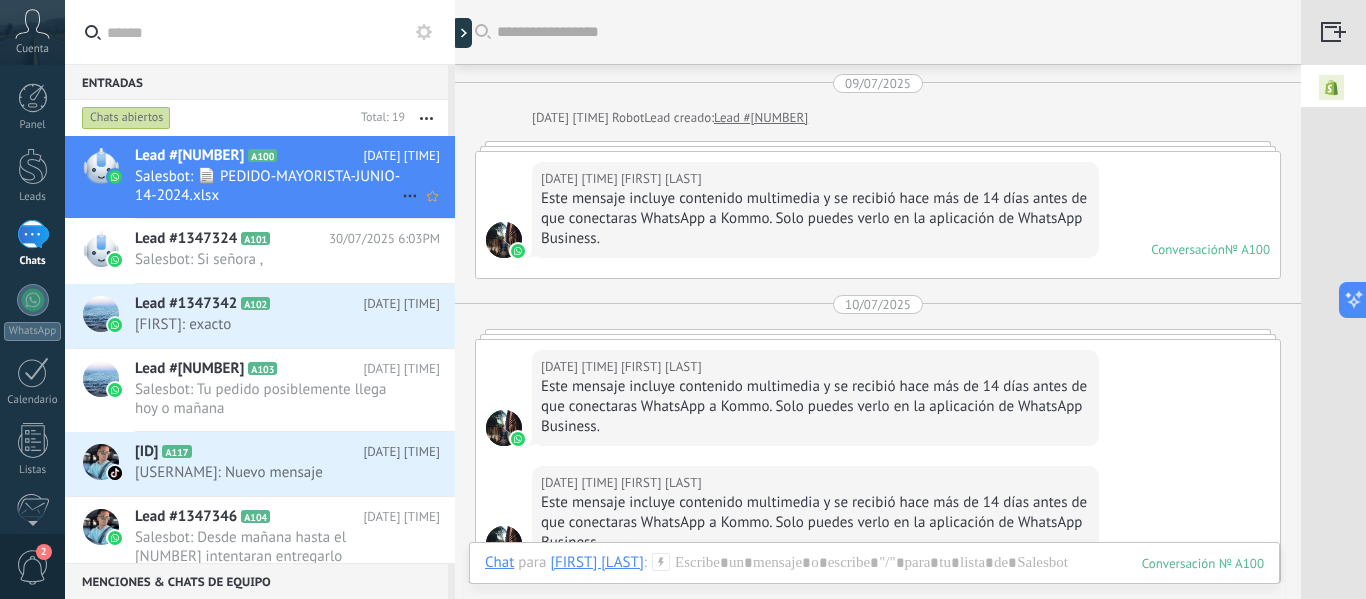scroll, scrollTop: 971, scrollLeft: 0, axis: vertical 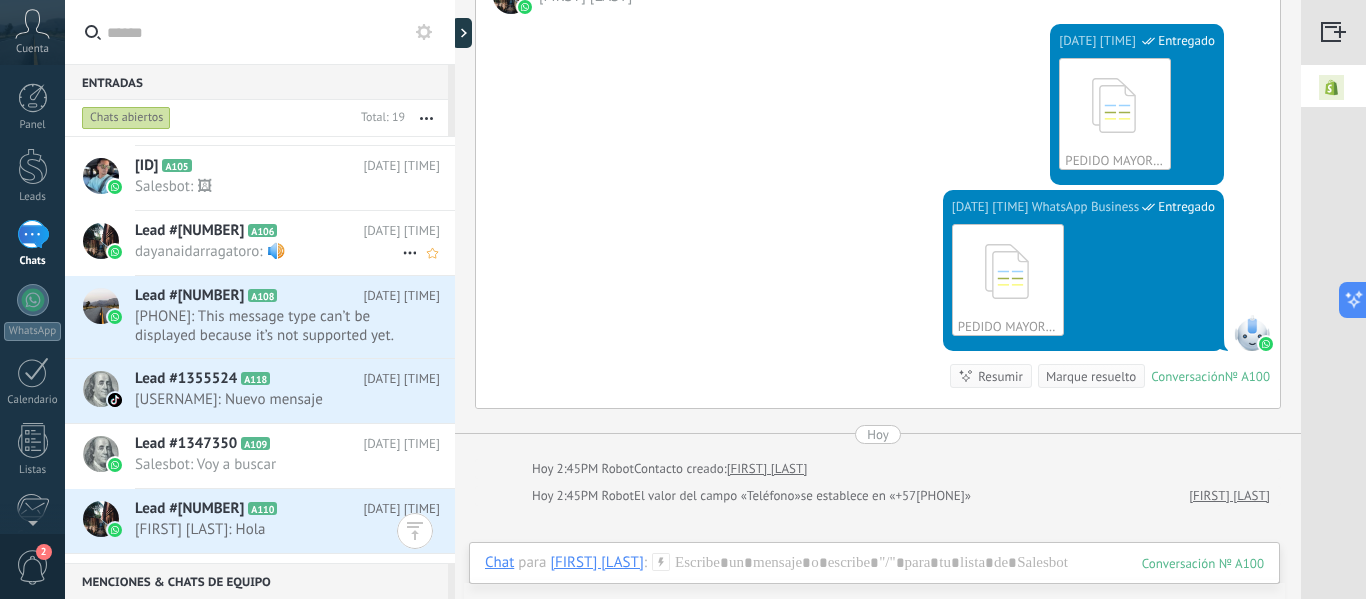 click on "dayanaidarragatoro: 🔊" at bounding box center [268, 251] 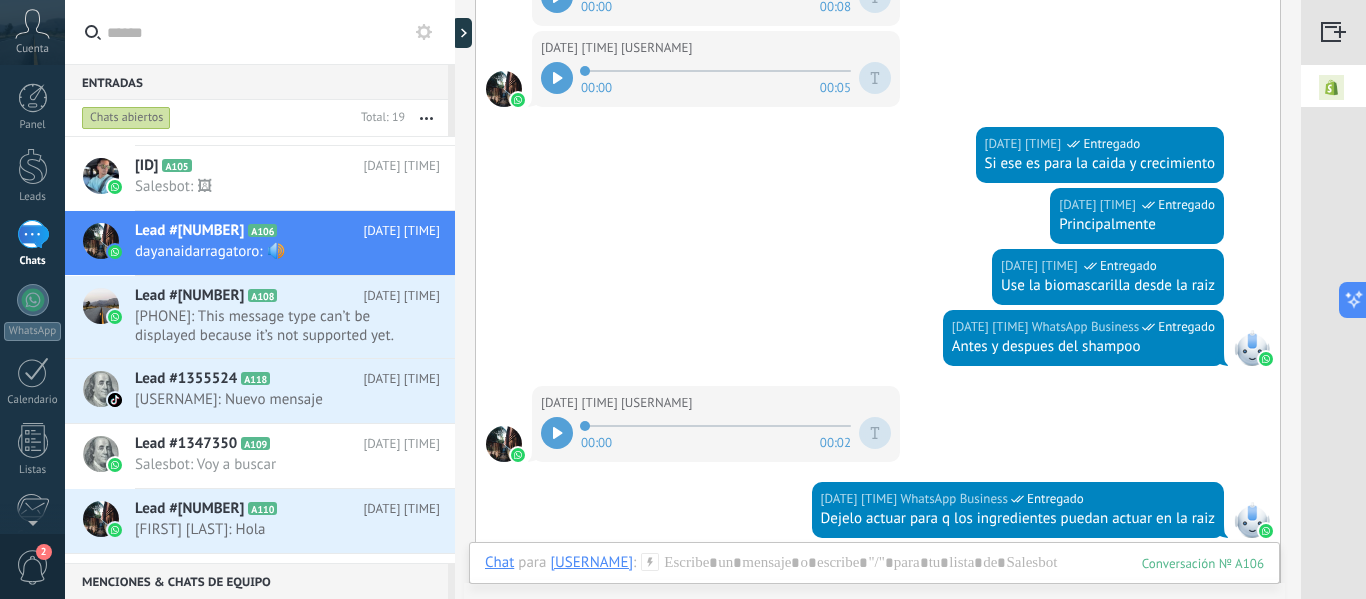 scroll, scrollTop: 1859, scrollLeft: 0, axis: vertical 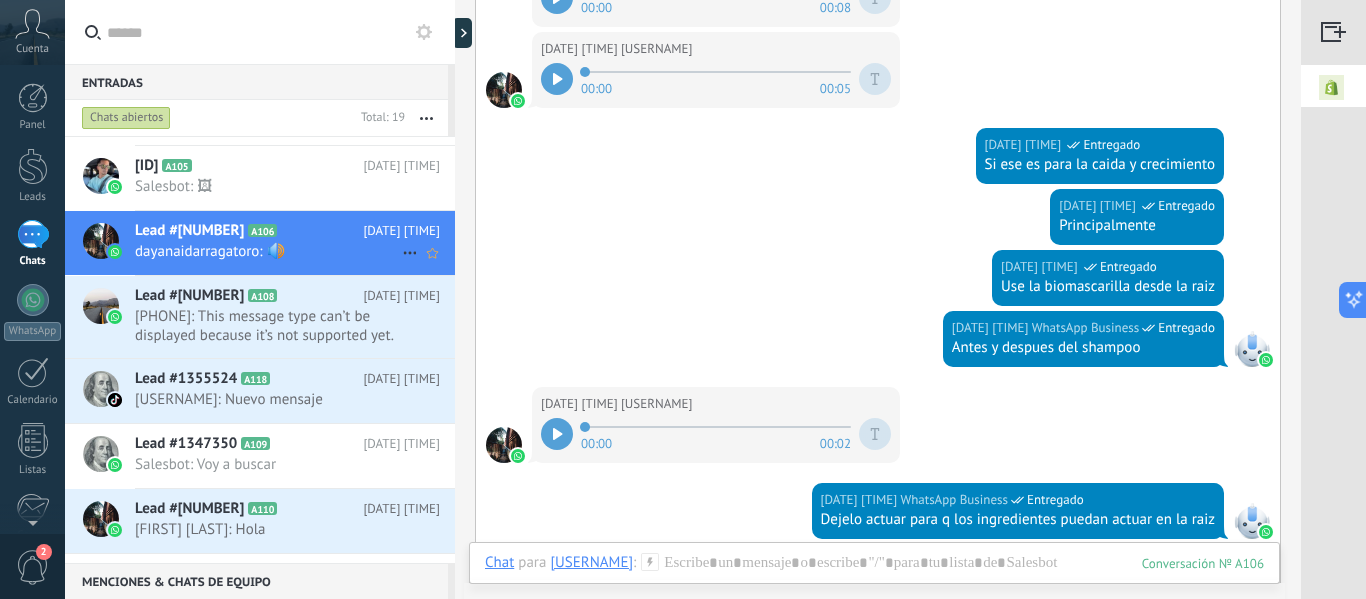 click 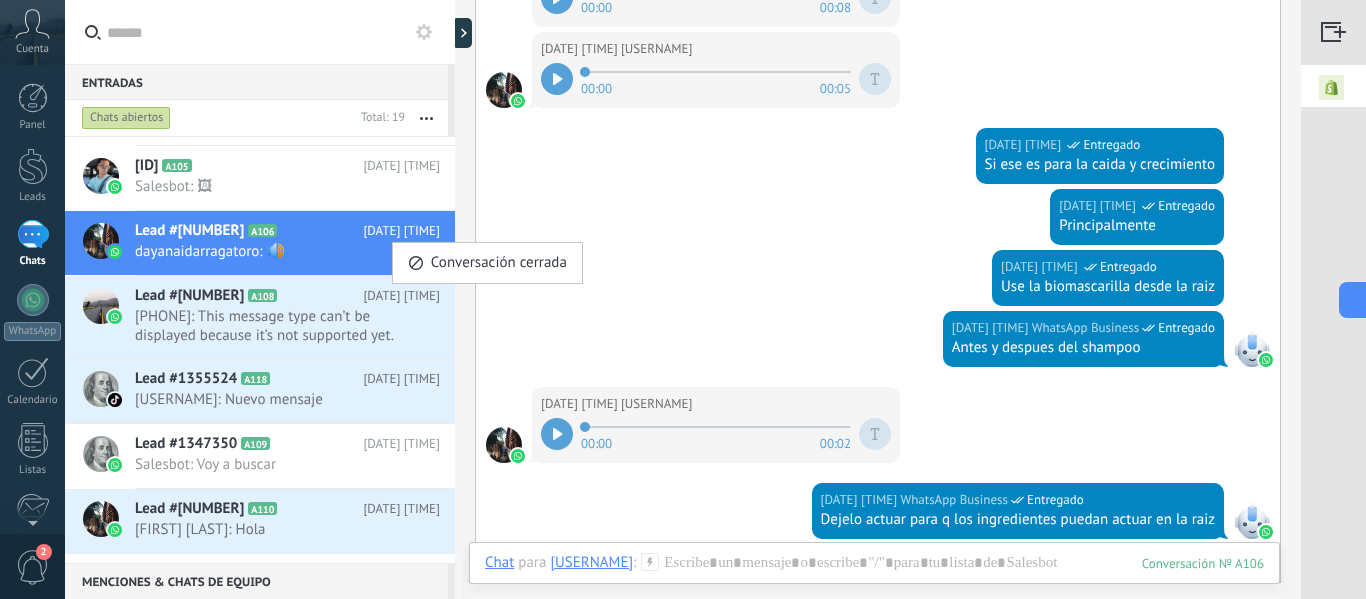 click at bounding box center [683, 299] 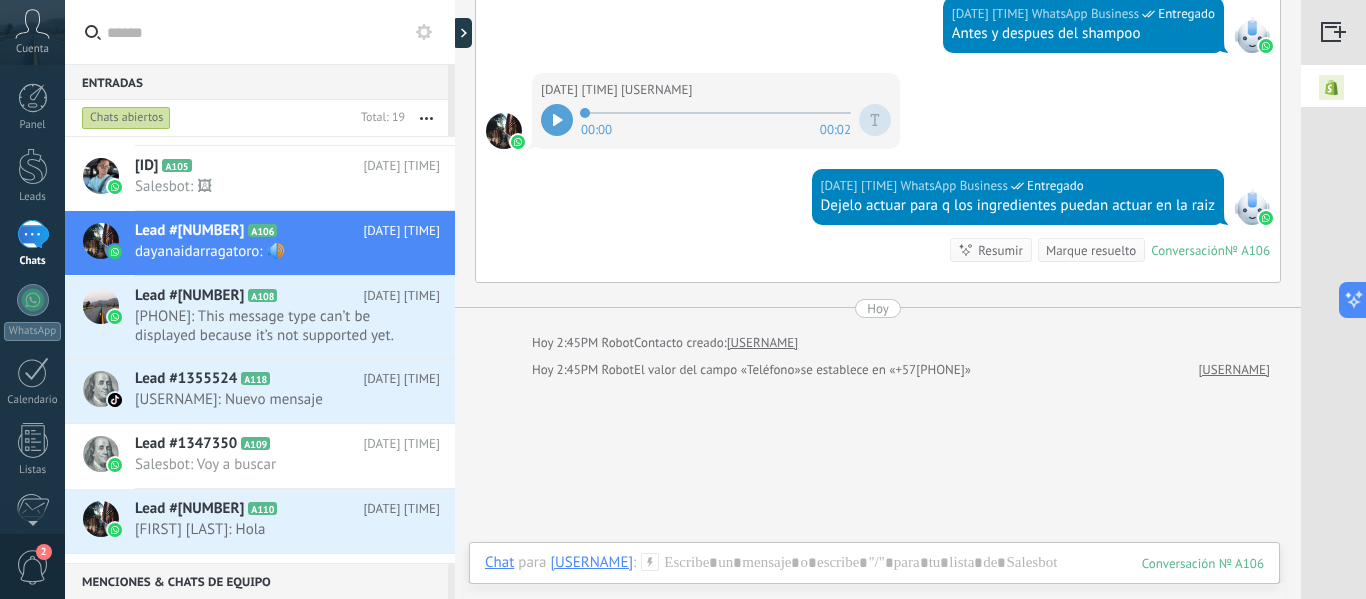 scroll, scrollTop: 2169, scrollLeft: 0, axis: vertical 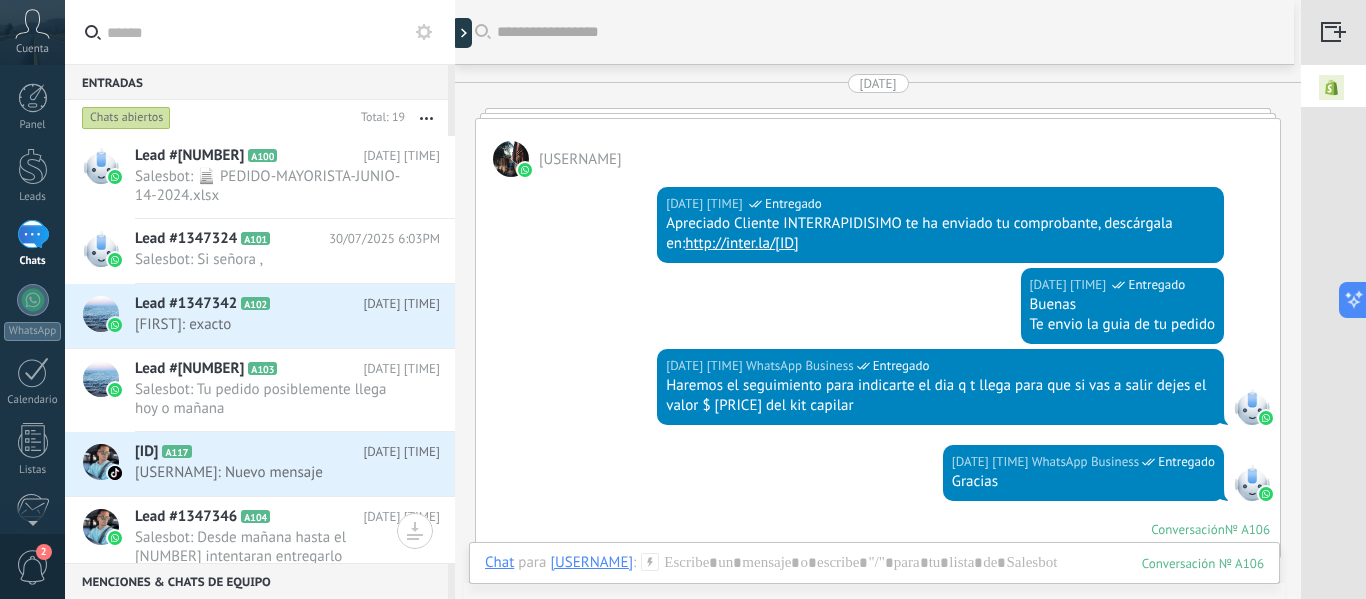 click on "[USERNAME]" at bounding box center [580, 159] 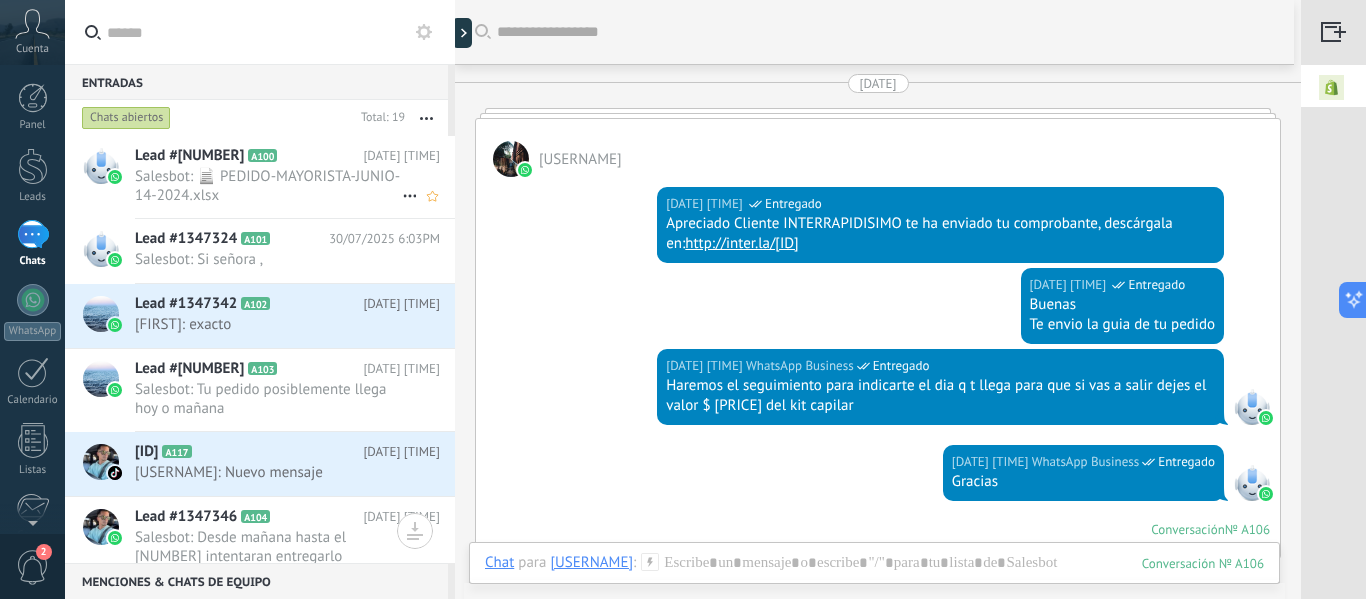 click on "Salesbot: 📄 PEDIDO-MAYORISTA-JUNIO-14-2024.xlsx" at bounding box center (268, 186) 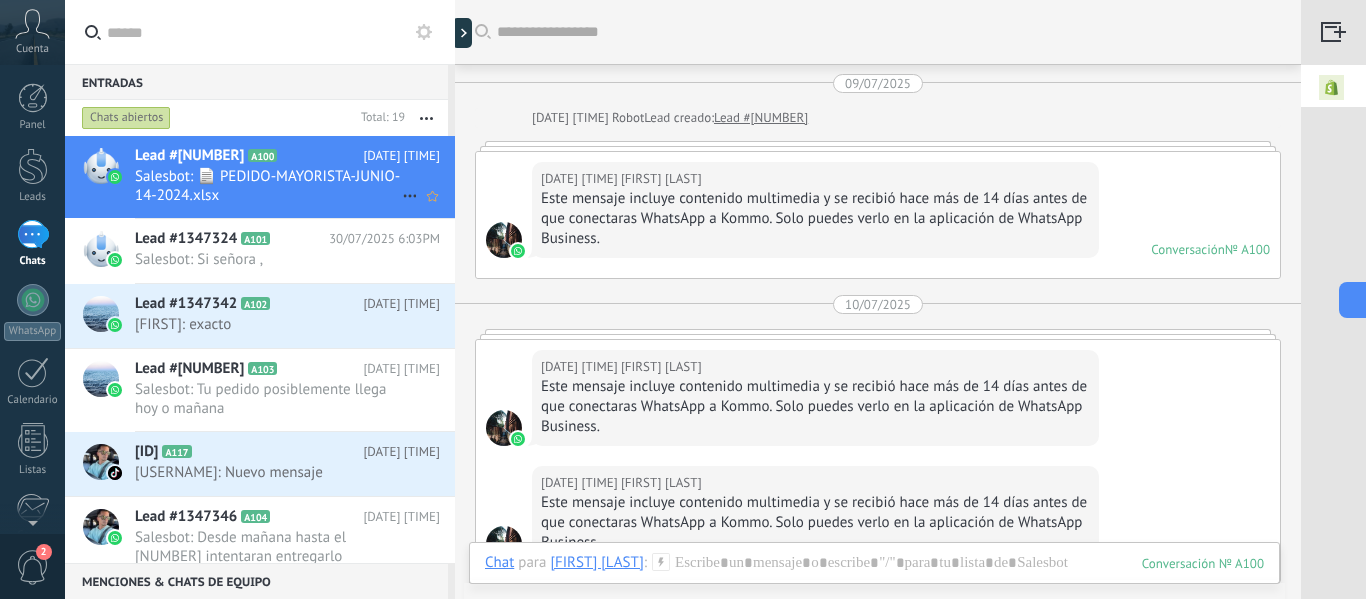 scroll, scrollTop: 971, scrollLeft: 0, axis: vertical 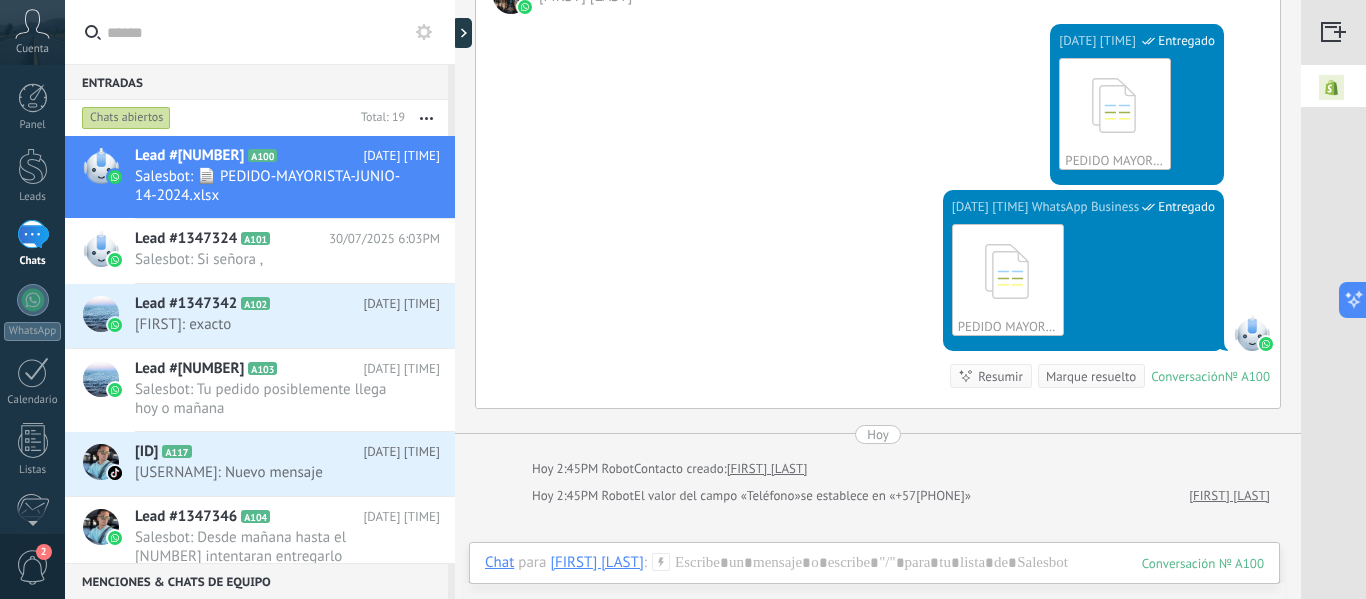 click 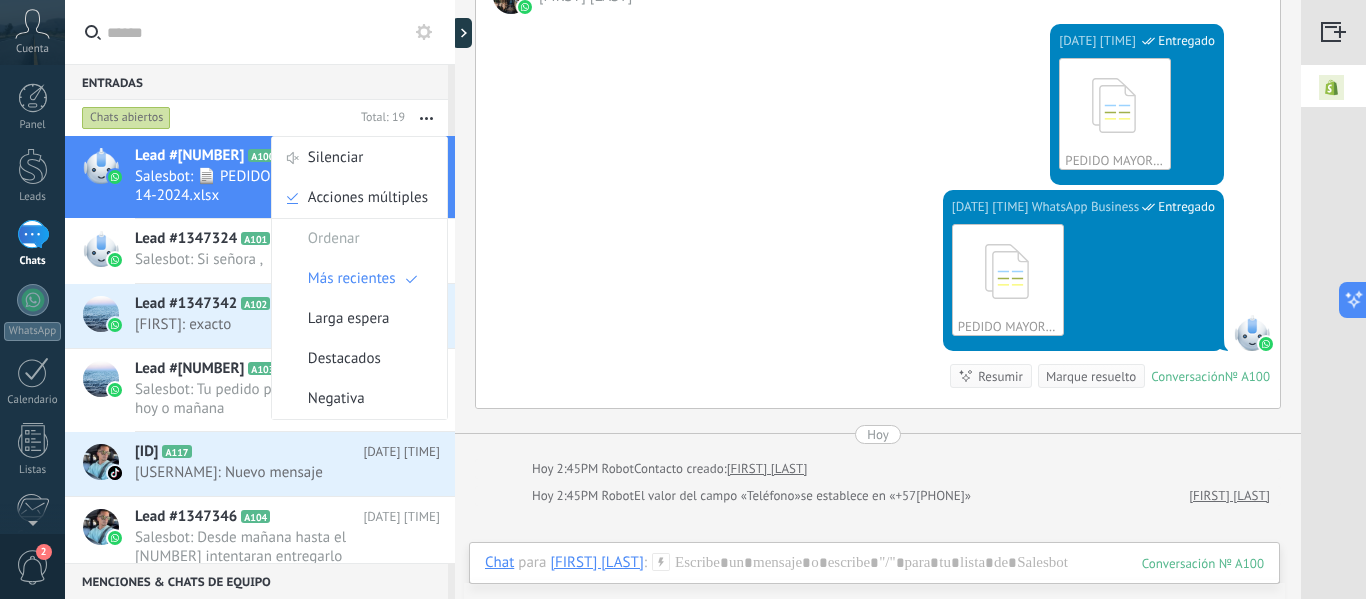 click on "[DATE] [TIME] WhatsApp Business  Entregado PEDIDO MAYORISTA JUNIO 14  2024.xlsx Descargar Conversación  № A100 Conversación № A100 Resumir Resumir Marque resuelto" at bounding box center (878, 299) 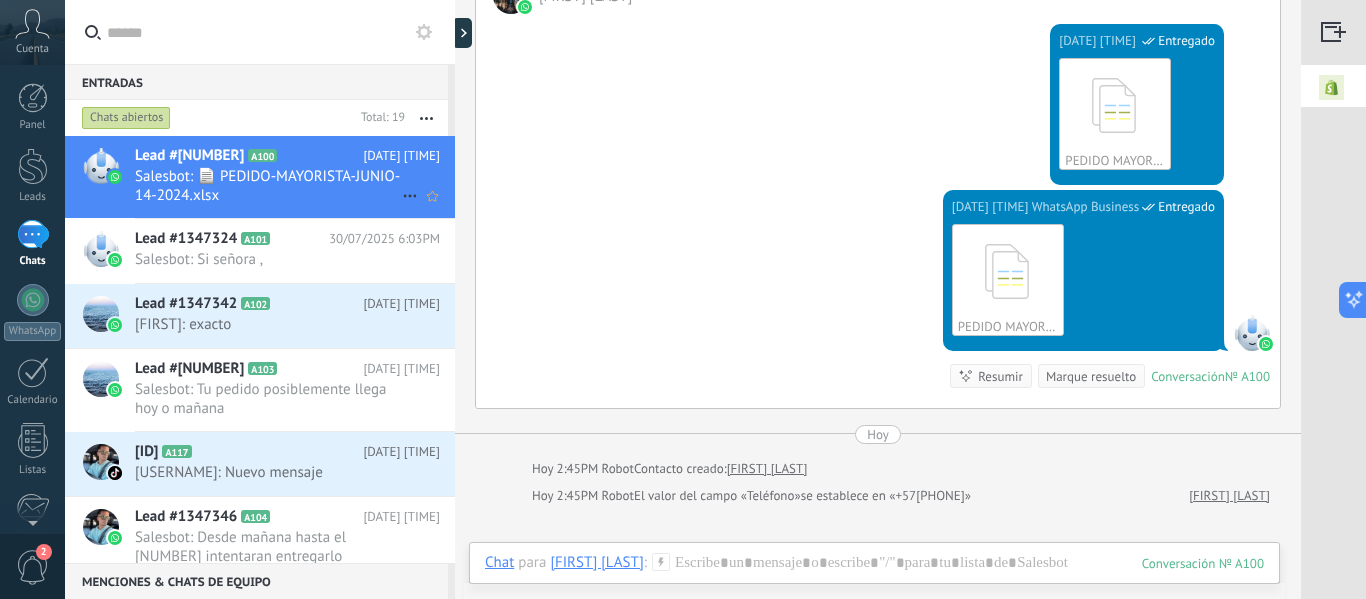 click on "Salesbot: 📄 PEDIDO-MAYORISTA-JUNIO-14-2024.xlsx" at bounding box center [268, 186] 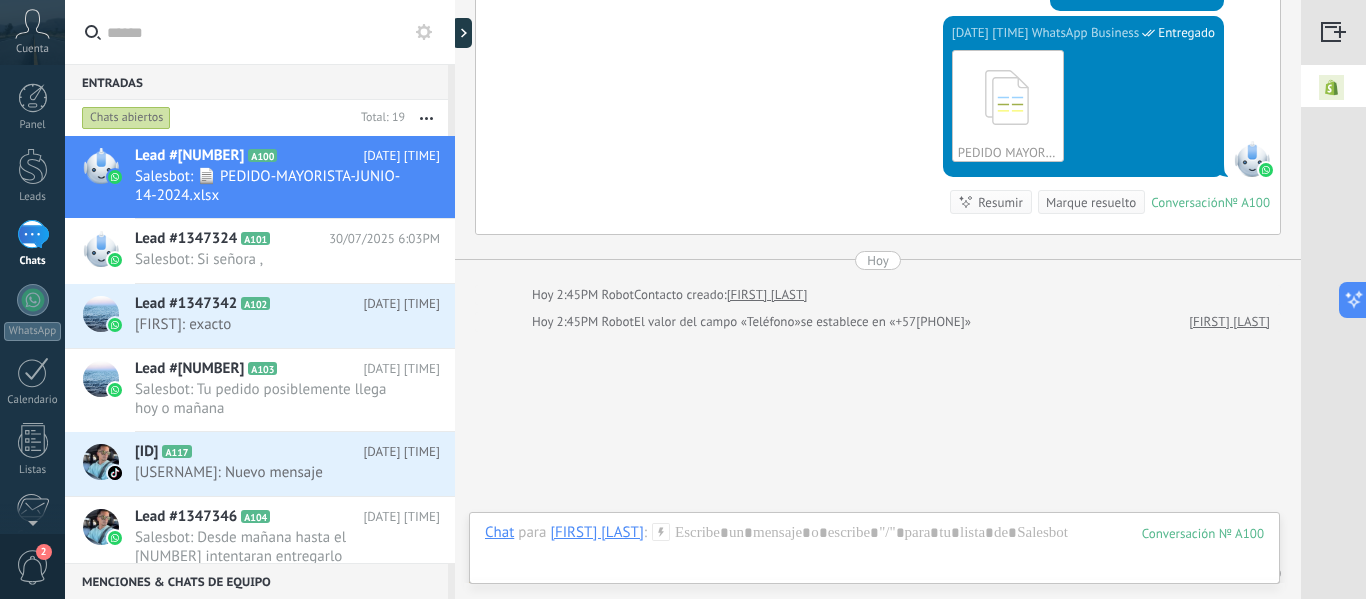 scroll, scrollTop: 1227, scrollLeft: 0, axis: vertical 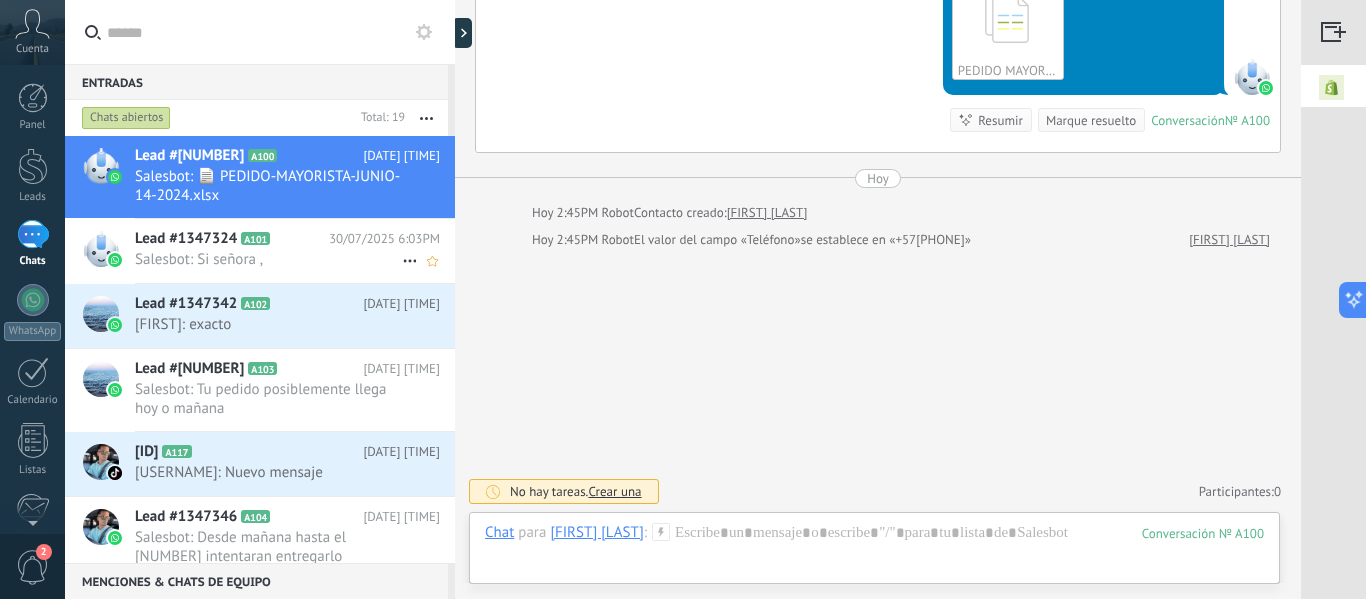 click on "Salesbot: Si señora ," at bounding box center [268, 259] 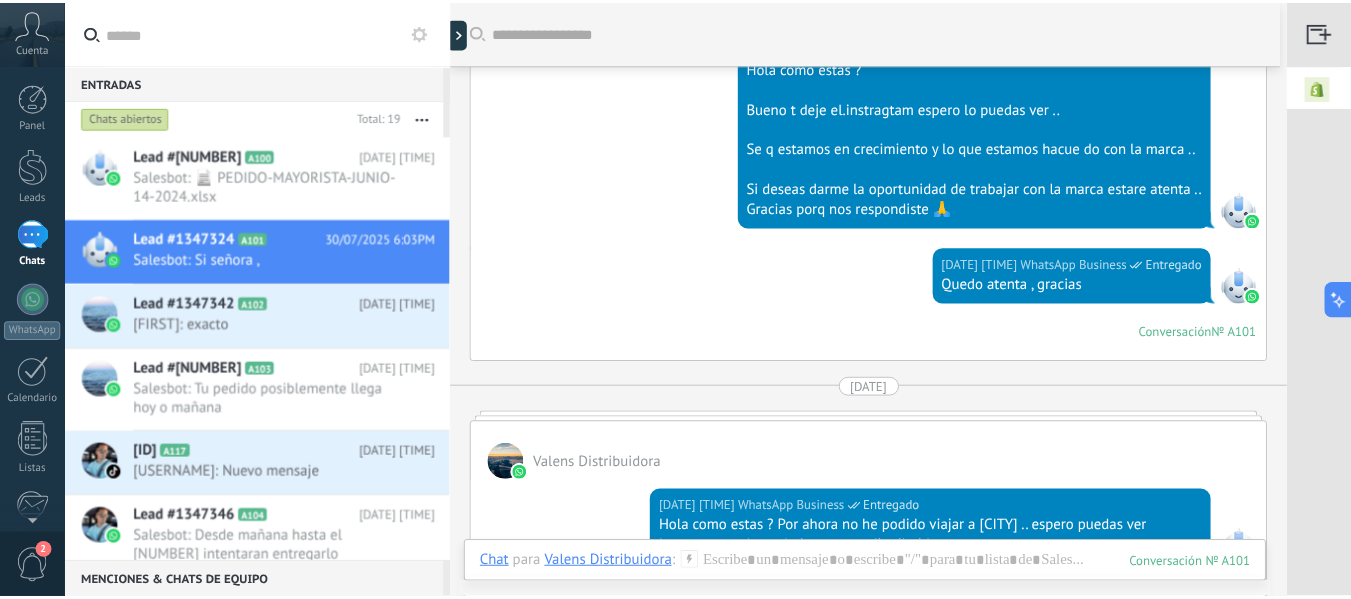 scroll, scrollTop: 0, scrollLeft: 0, axis: both 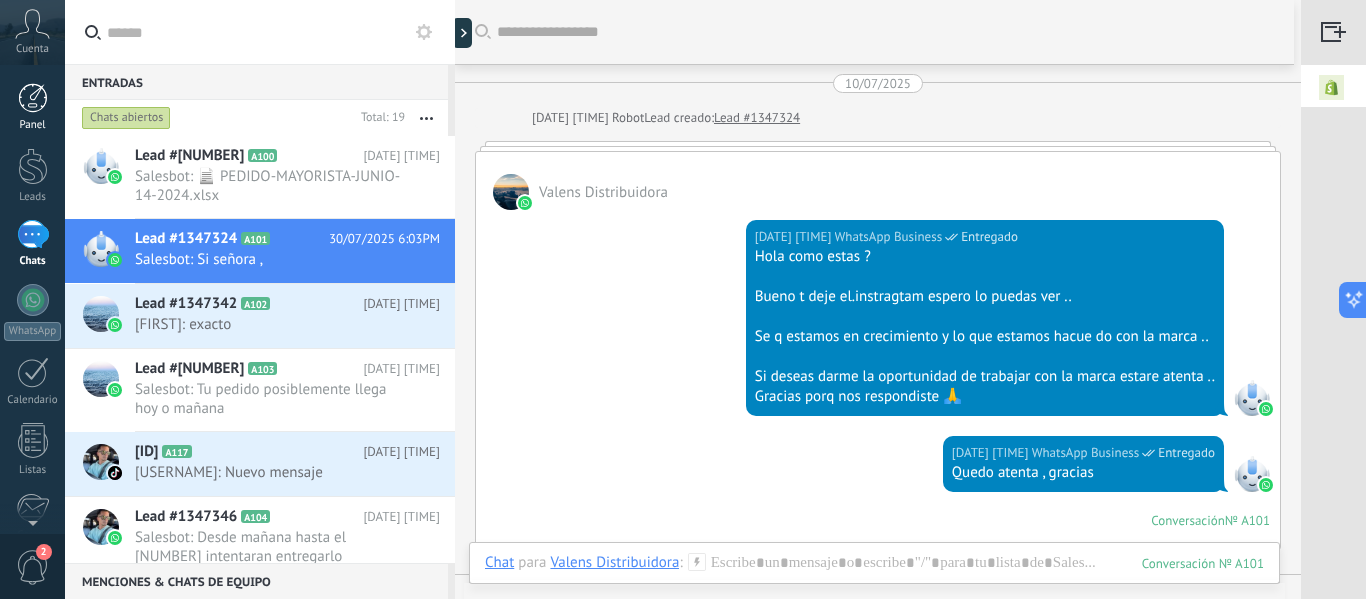 click at bounding box center [33, 98] 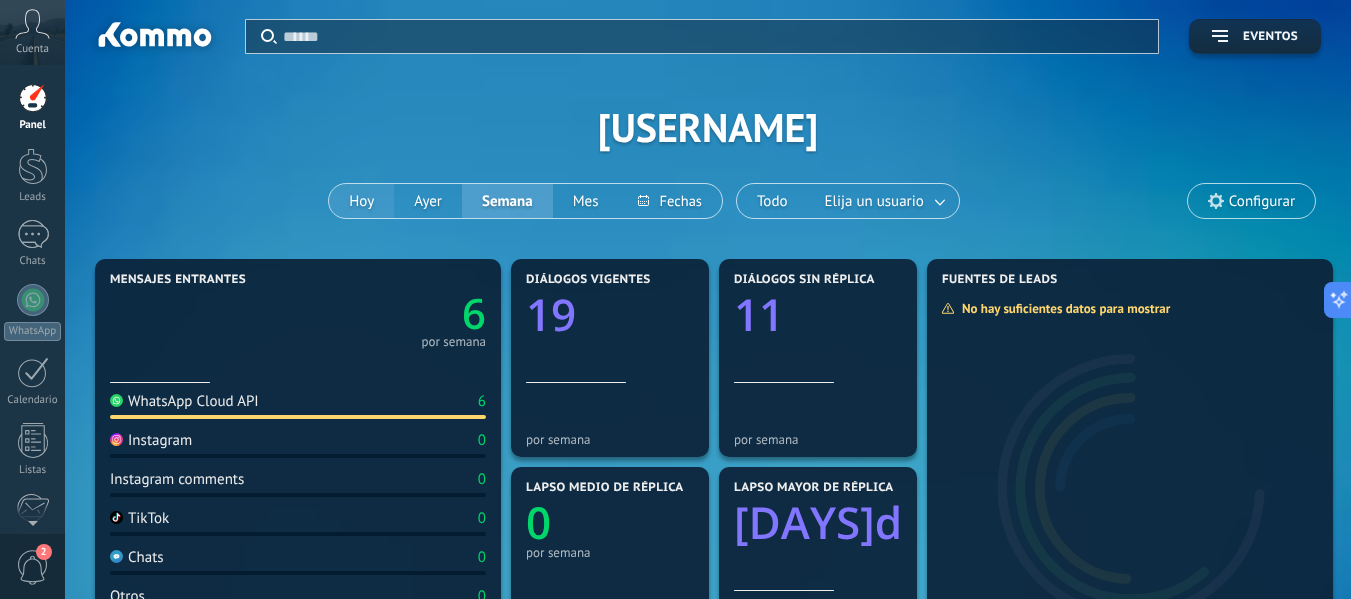 click on "Hoy" at bounding box center (361, 201) 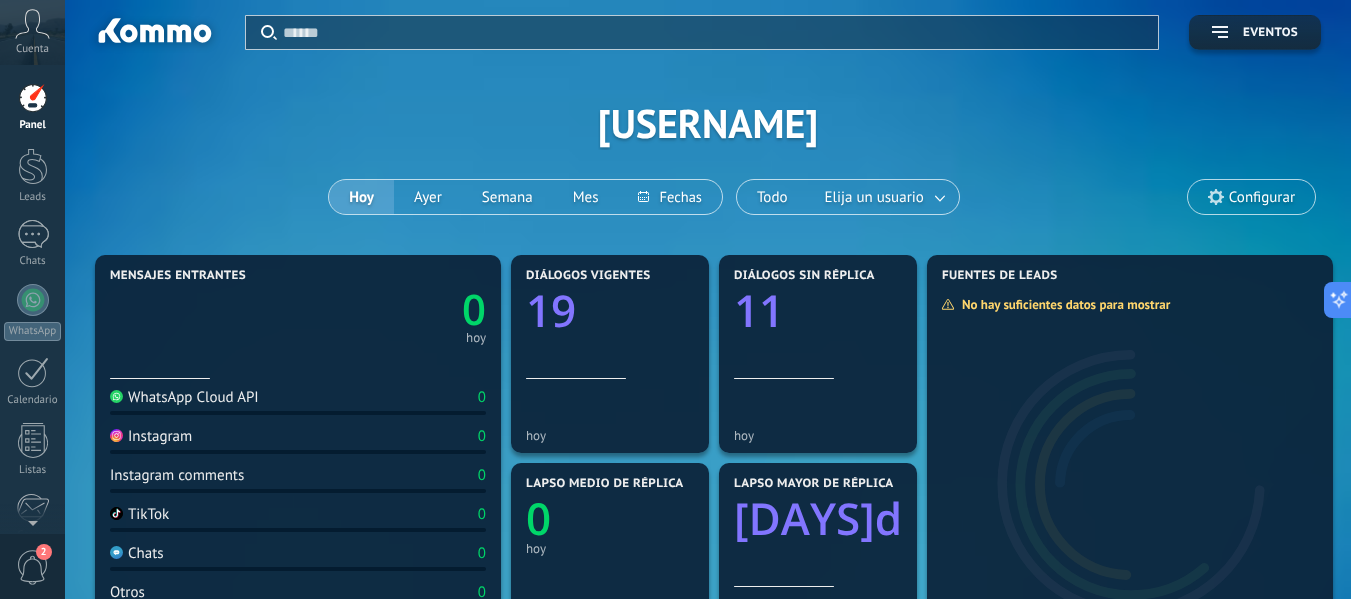 scroll, scrollTop: 0, scrollLeft: 0, axis: both 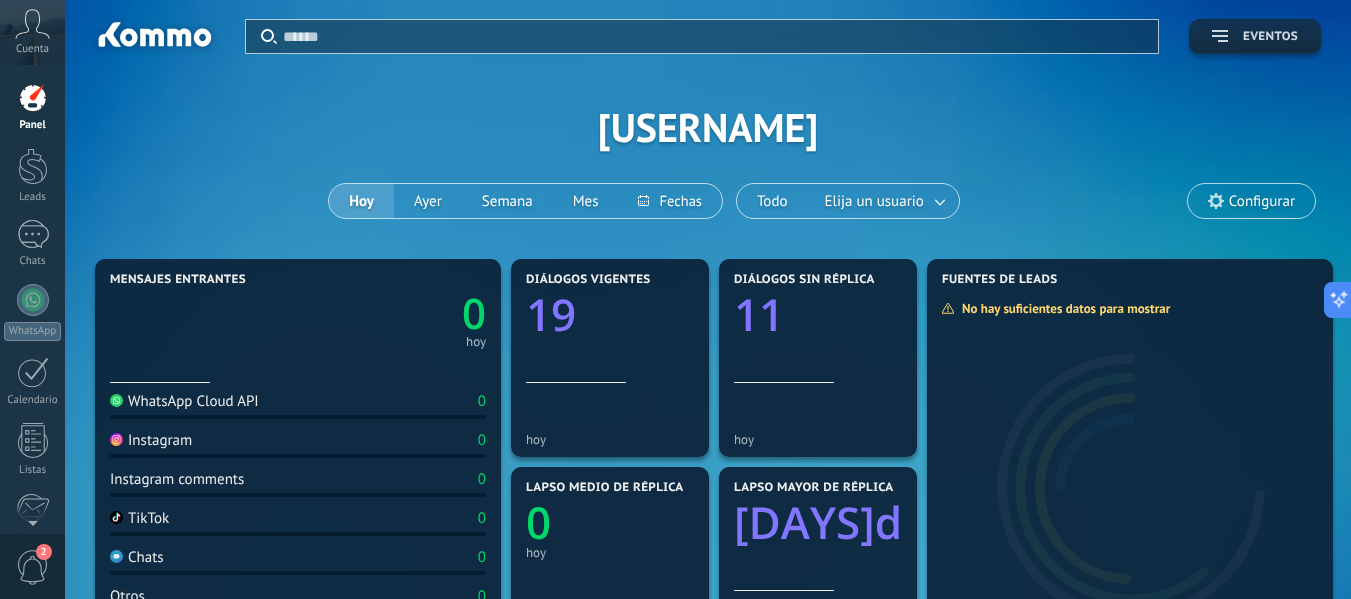 click on "Eventos" at bounding box center (1270, 37) 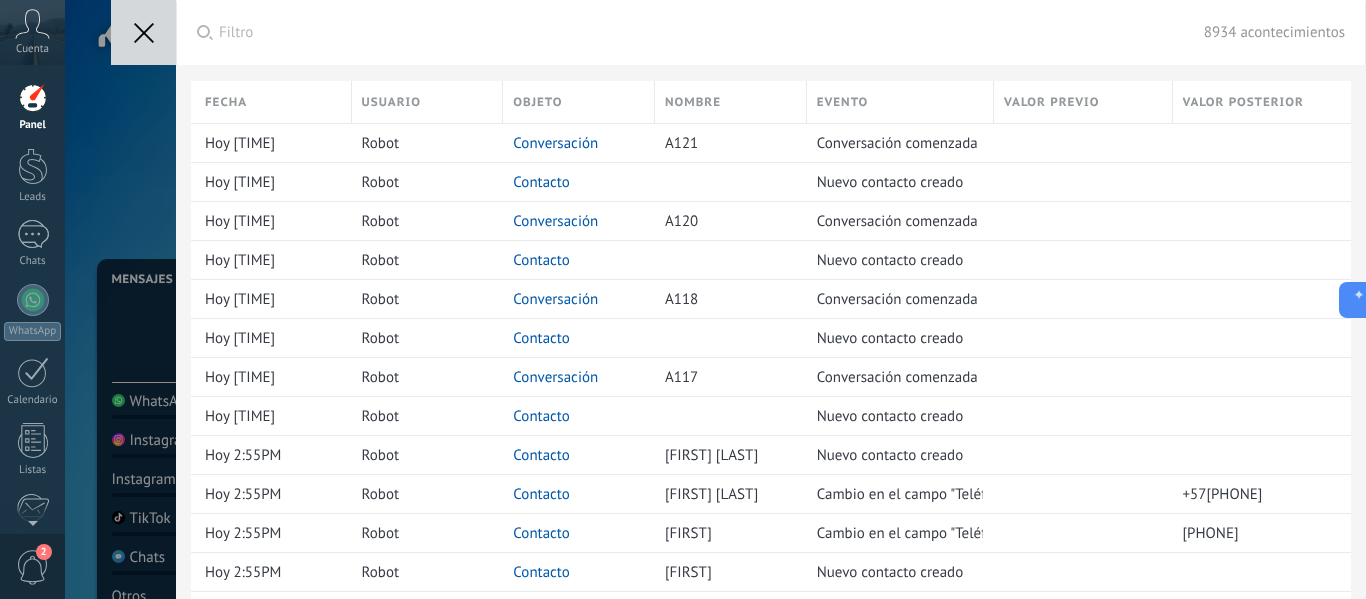 click 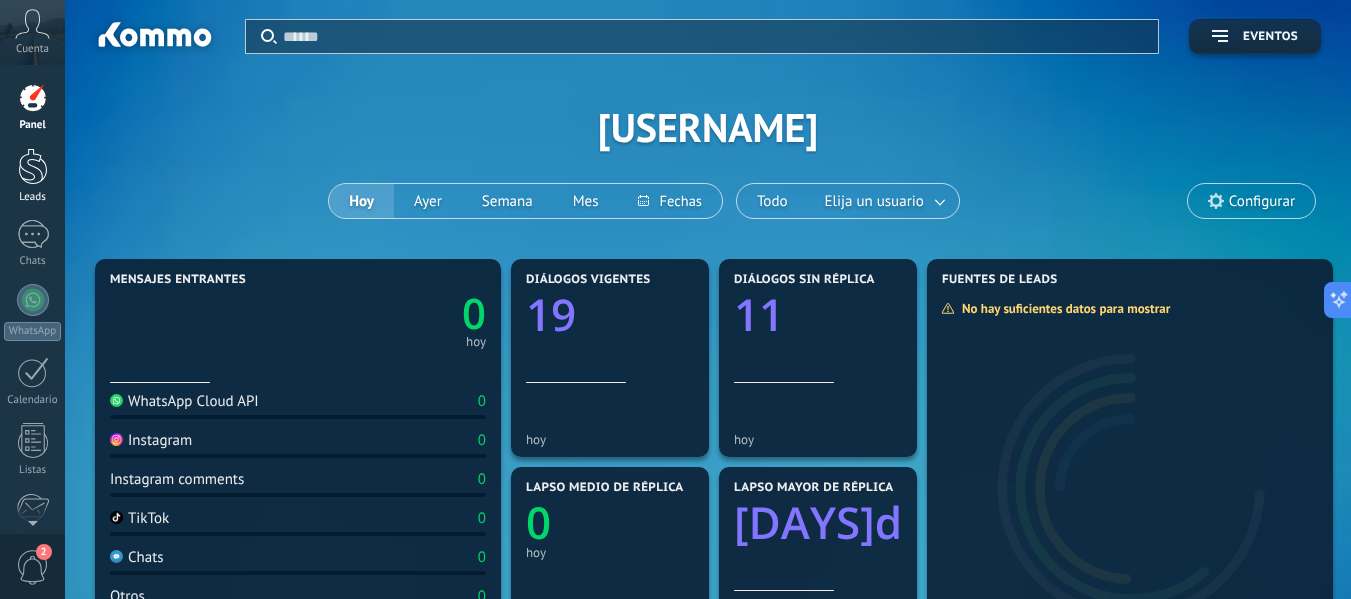click on "Leads" at bounding box center [32, 176] 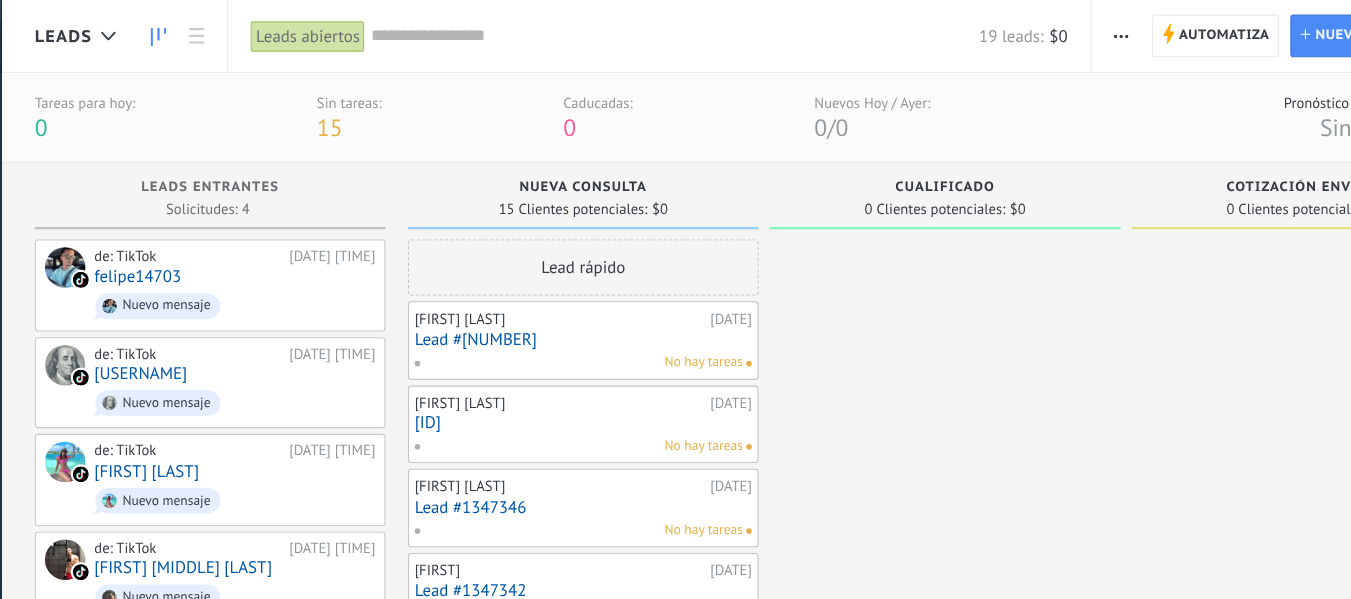 click on "Tareas para hoy: 0 Sin tareas: 15 Caducadas: 0 Nuevos Hoy / Ayer: 0  /  0 Pronóstico de ventas Sin datos" at bounding box center (708, 105) 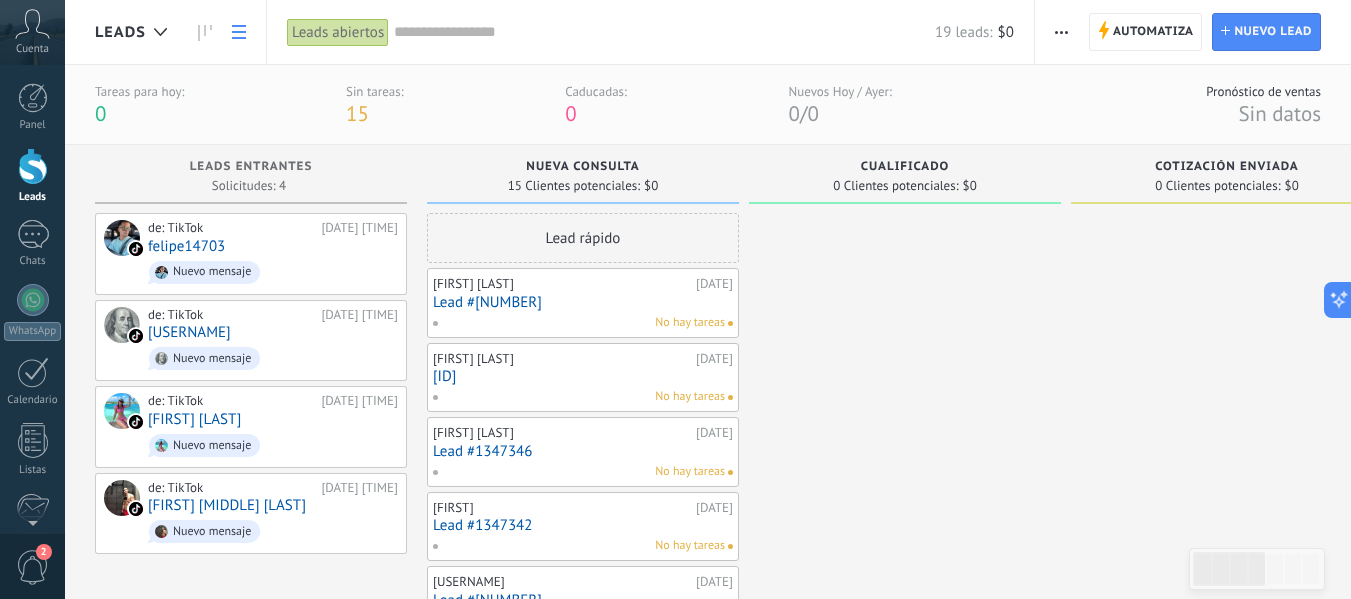 click 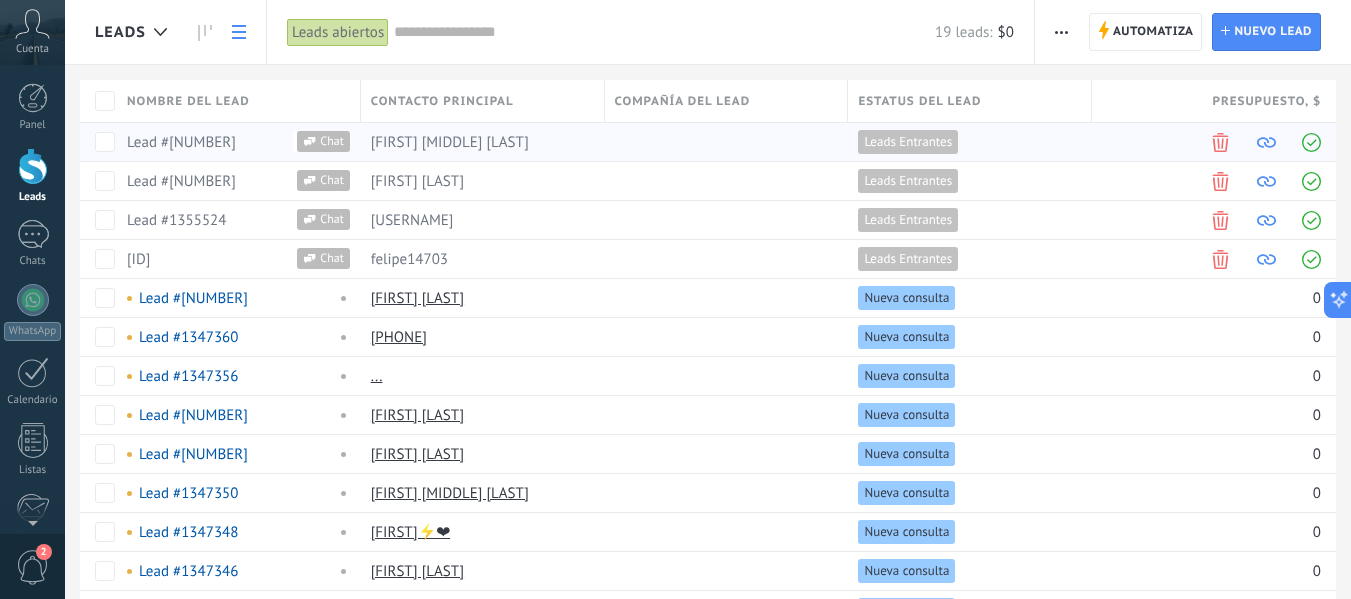 click at bounding box center (1220, 142) 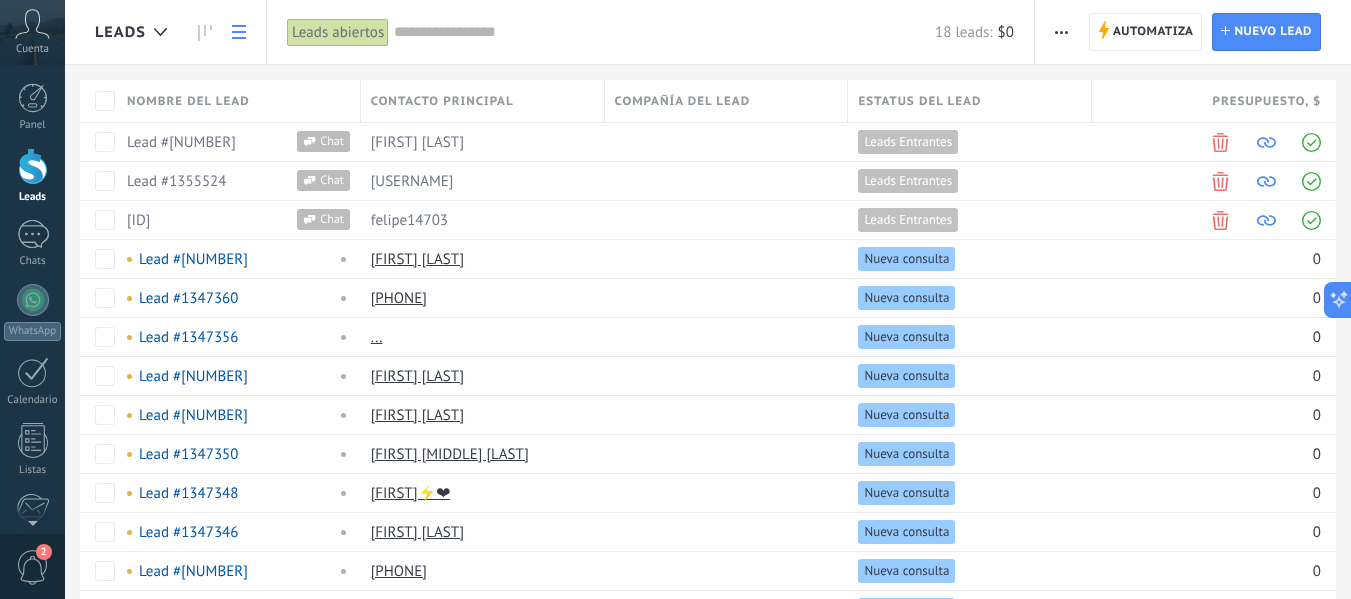 click at bounding box center (1220, 142) 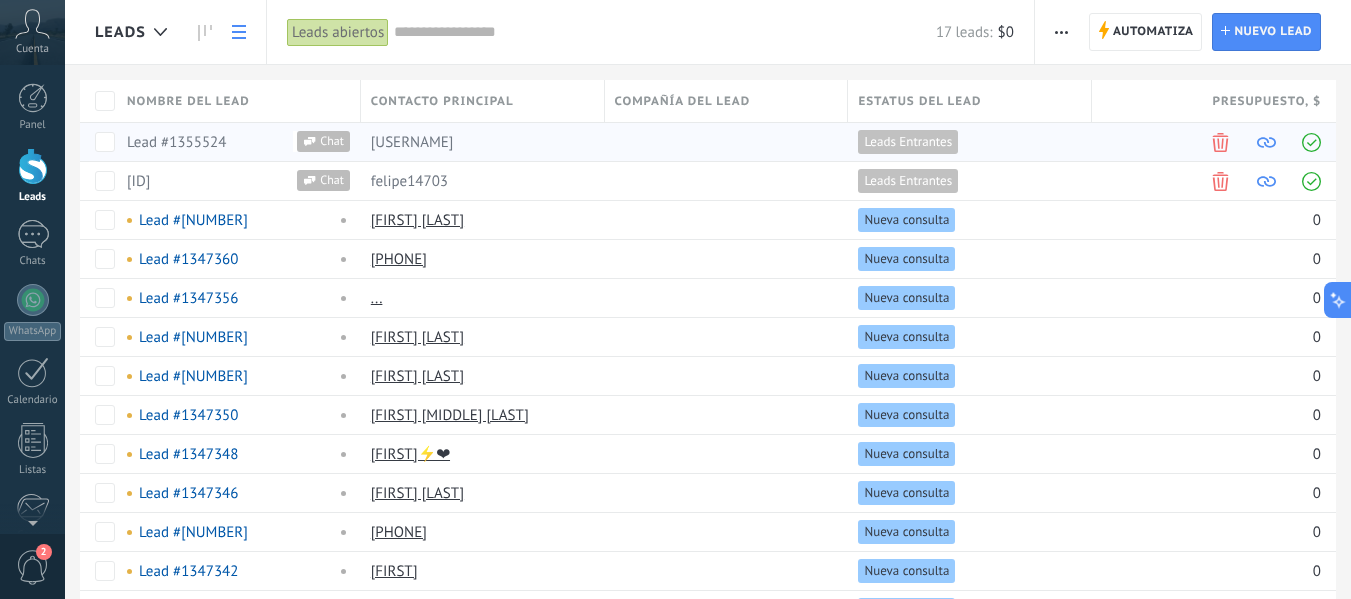 click at bounding box center (1220, 142) 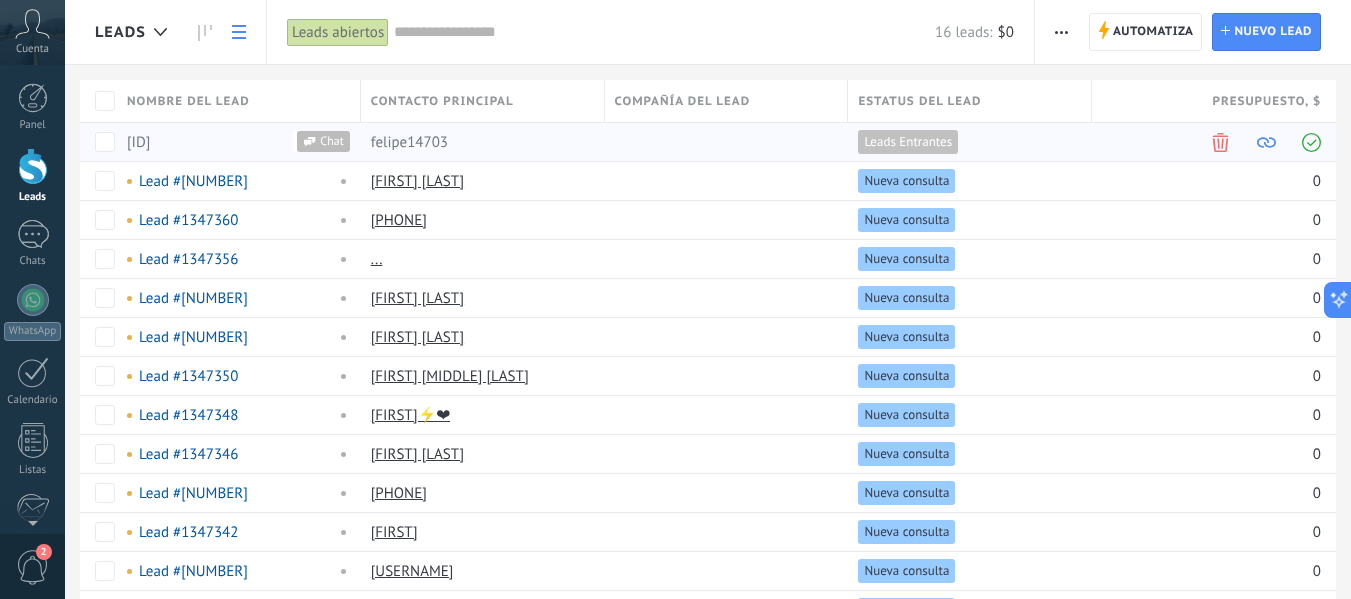 click at bounding box center [1220, 142] 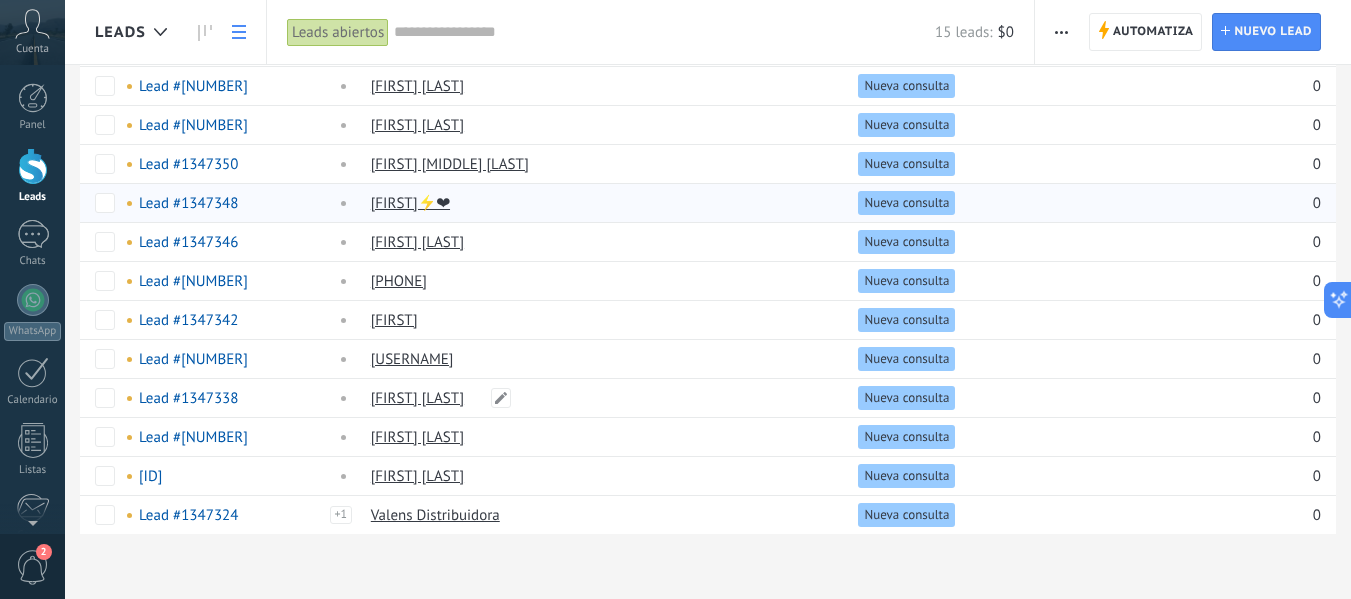 scroll, scrollTop: 0, scrollLeft: 0, axis: both 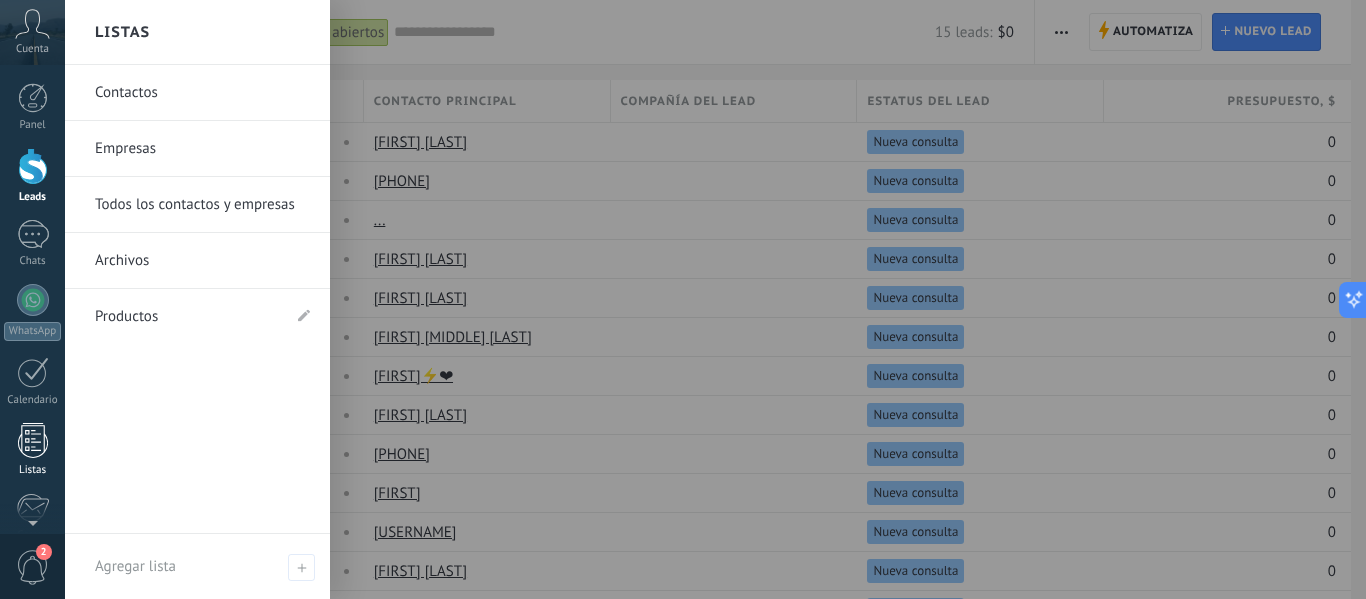 click at bounding box center (33, 440) 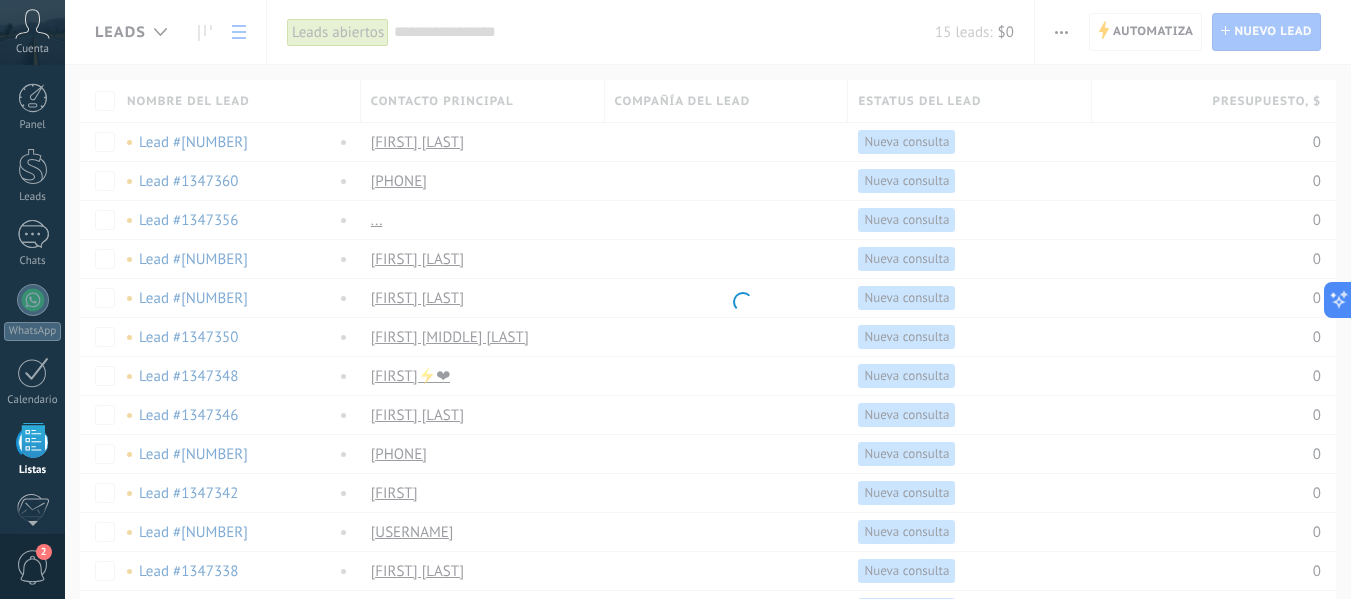 click at bounding box center [33, 440] 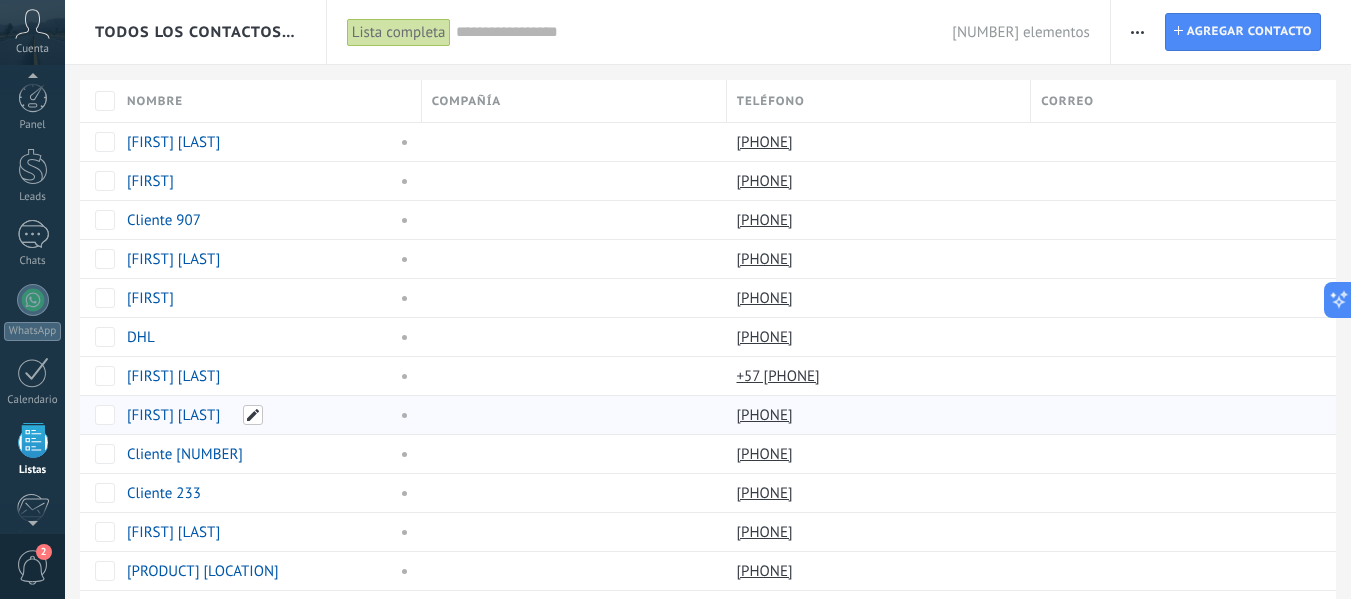 scroll, scrollTop: 124, scrollLeft: 0, axis: vertical 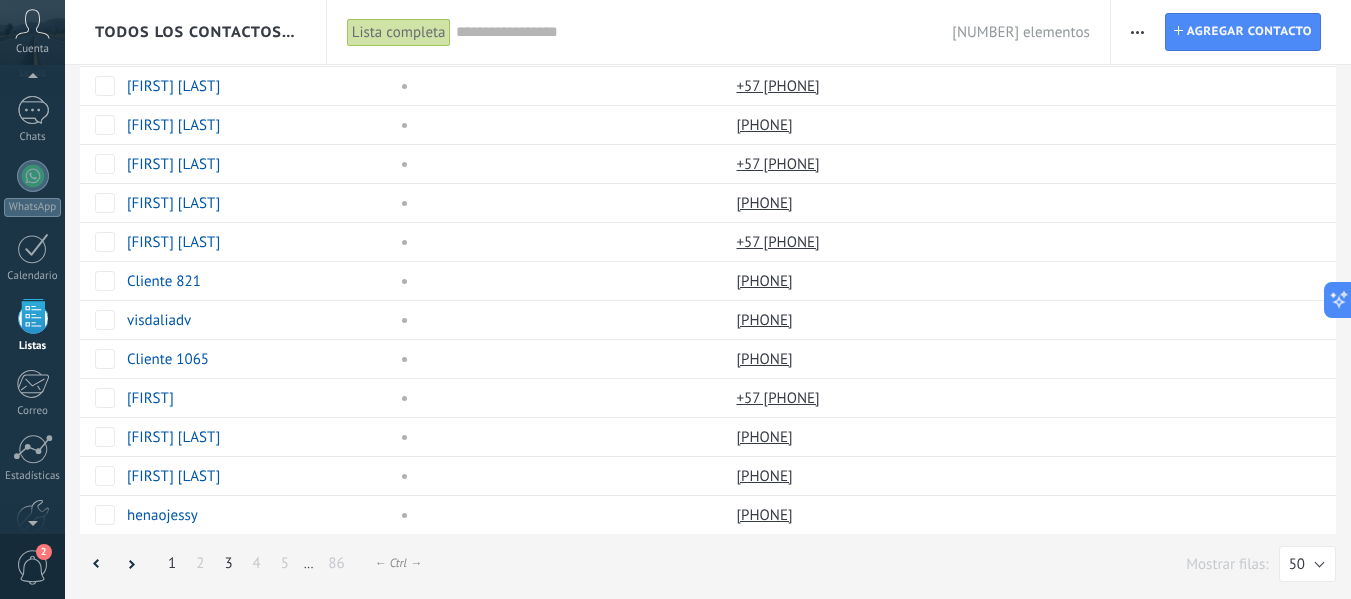 click on "3" at bounding box center (228, 563) 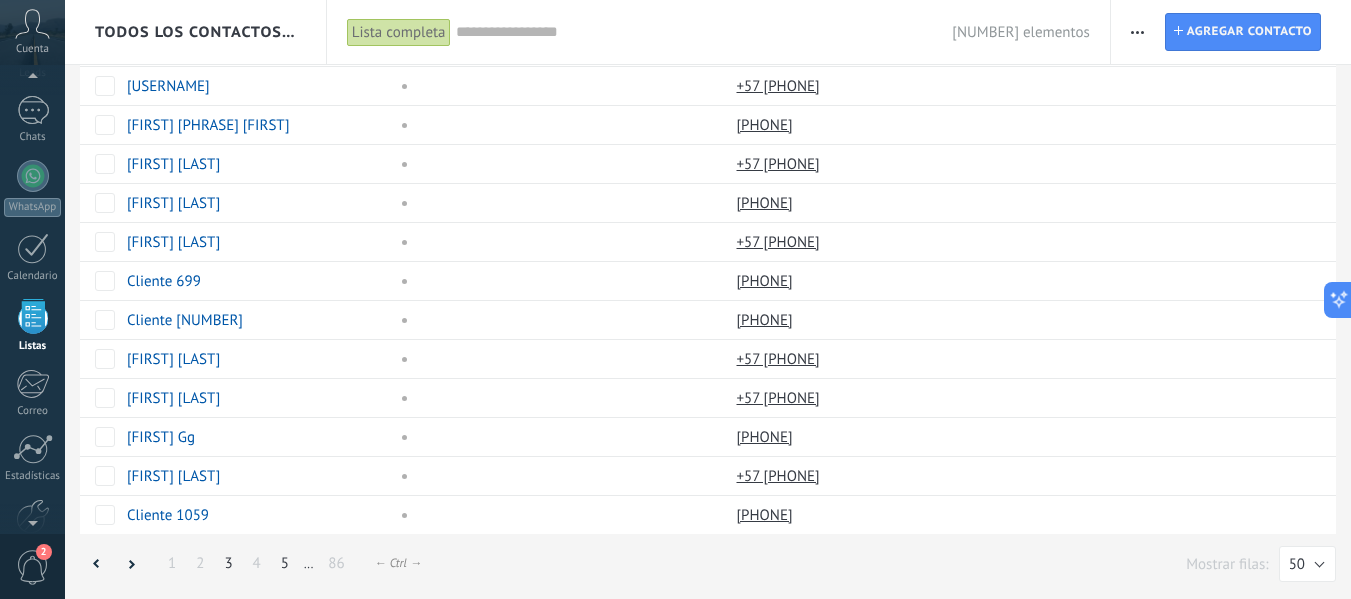 click on "5" at bounding box center [285, 563] 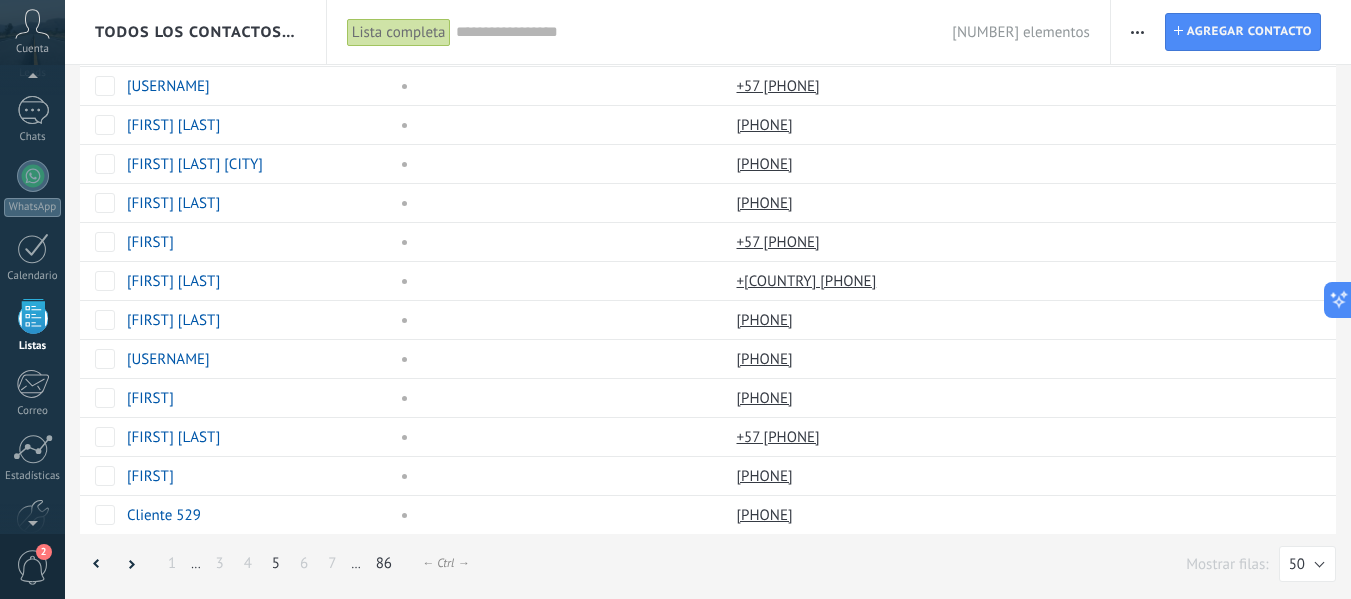 click on "86" at bounding box center (384, 563) 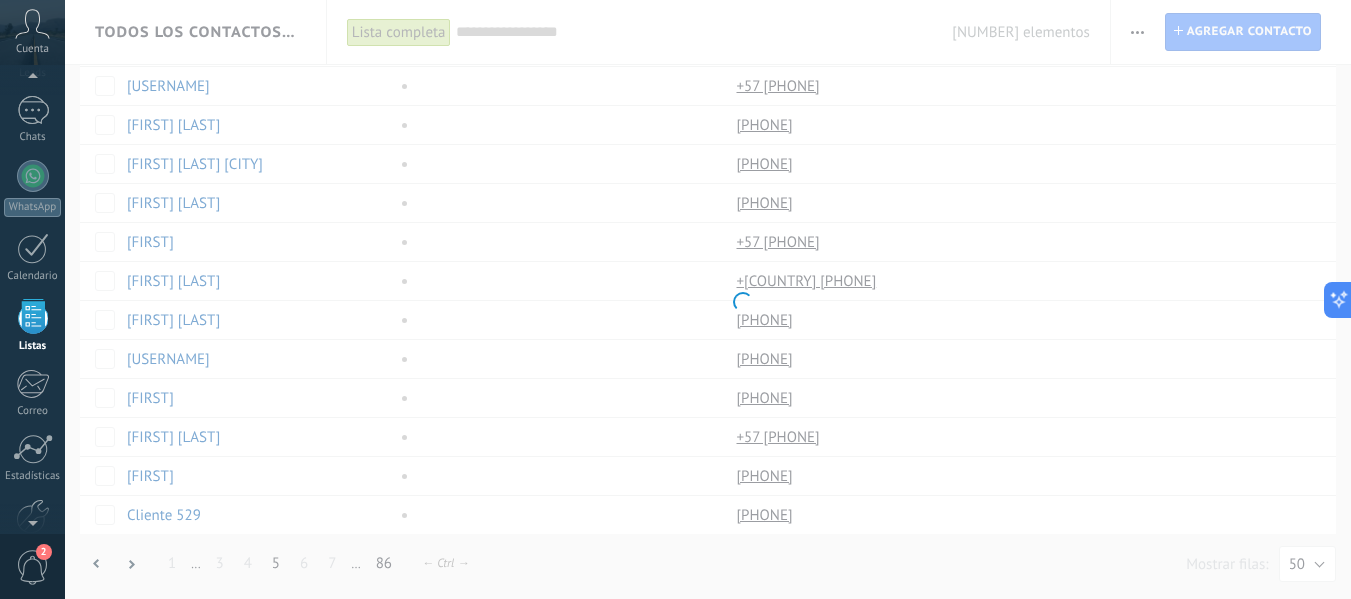 scroll, scrollTop: 758, scrollLeft: 0, axis: vertical 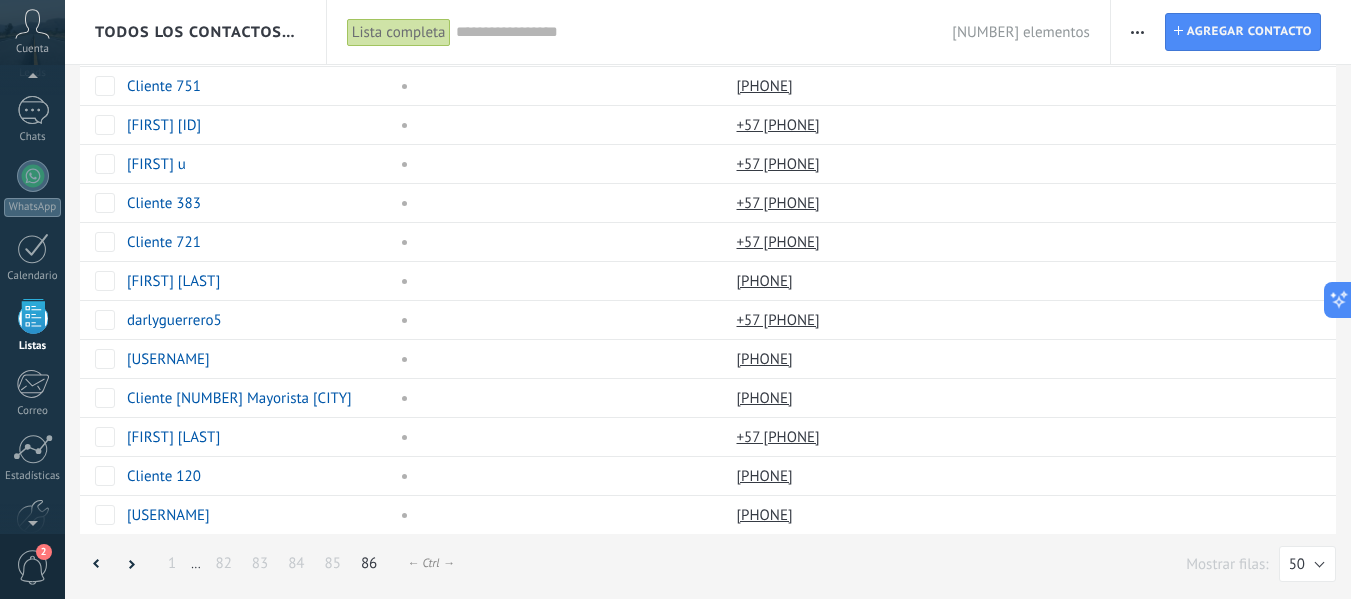 click on "← Ctrl →" at bounding box center [430, 563] 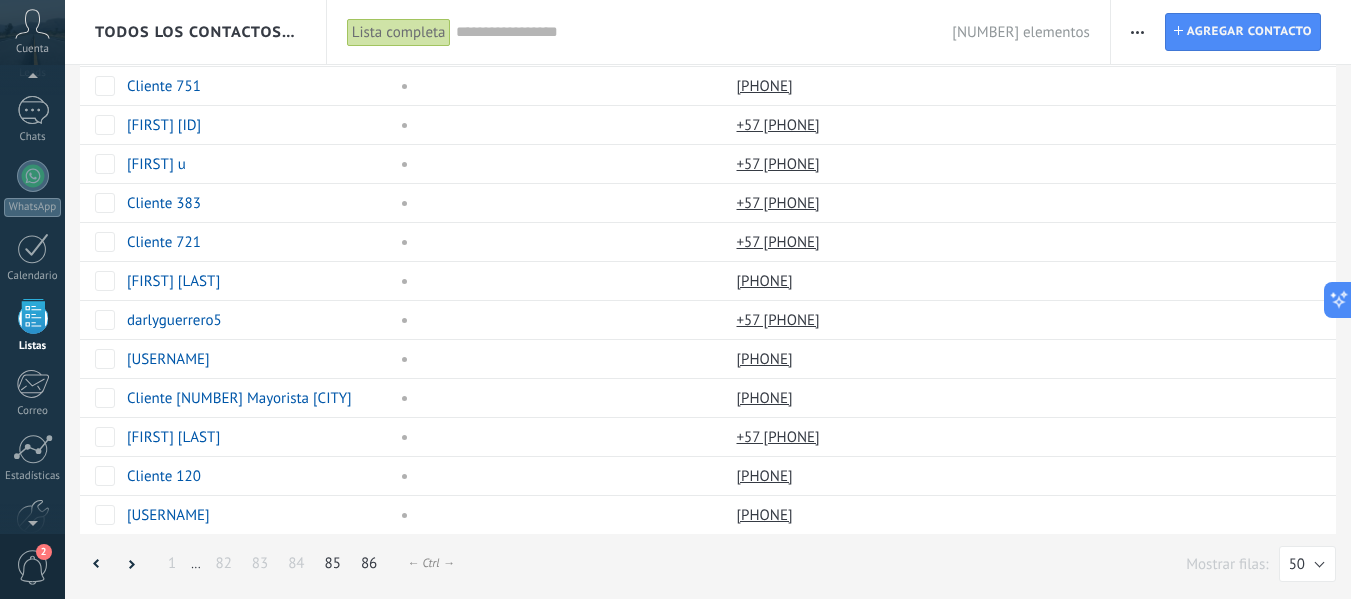 click on "85" at bounding box center [333, 563] 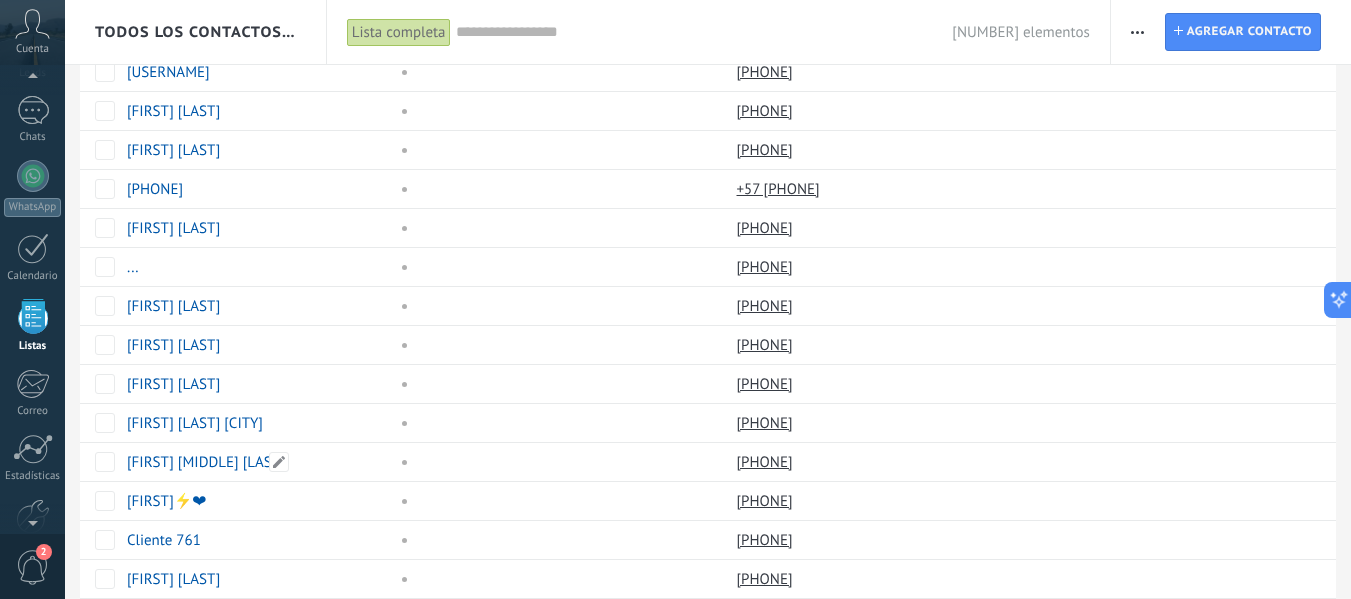 scroll, scrollTop: 1538, scrollLeft: 0, axis: vertical 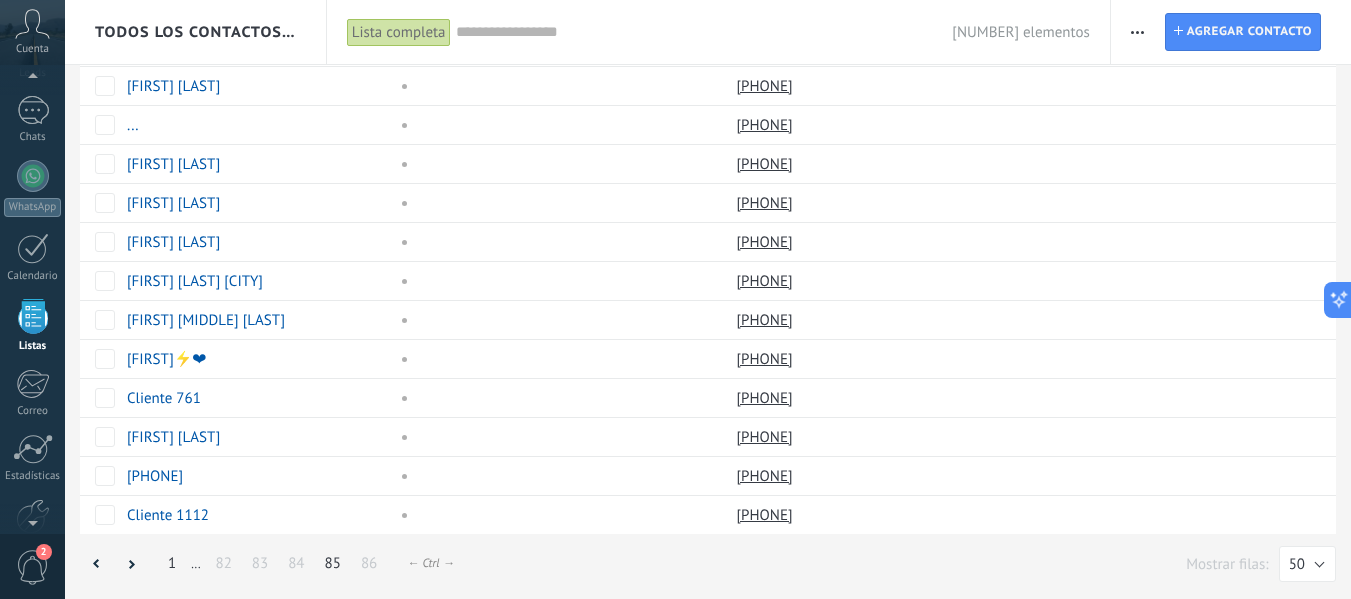 click on "1" at bounding box center (172, 563) 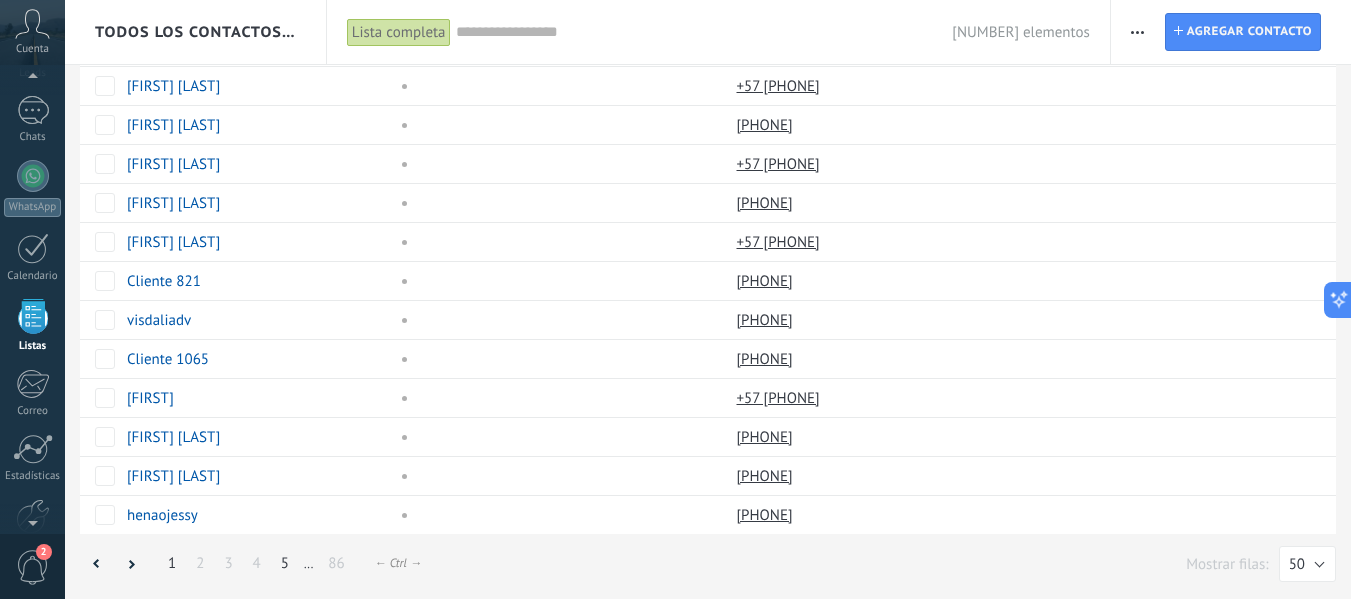 click on "5" at bounding box center [285, 563] 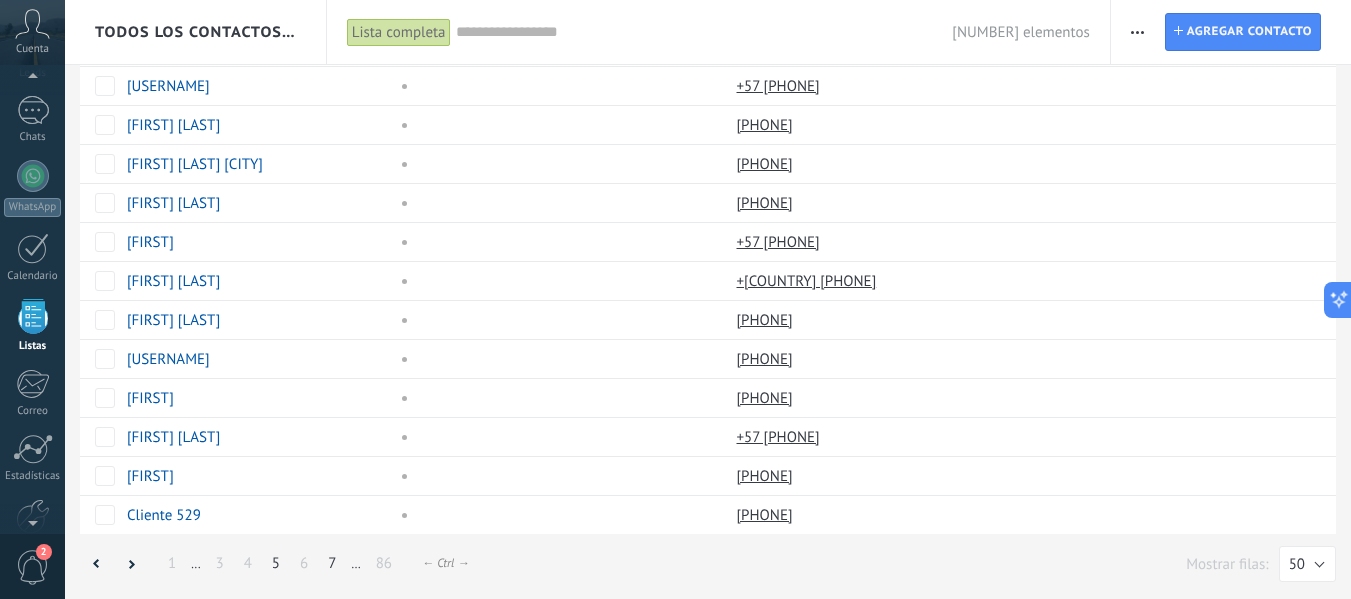 click on "7" at bounding box center [332, 563] 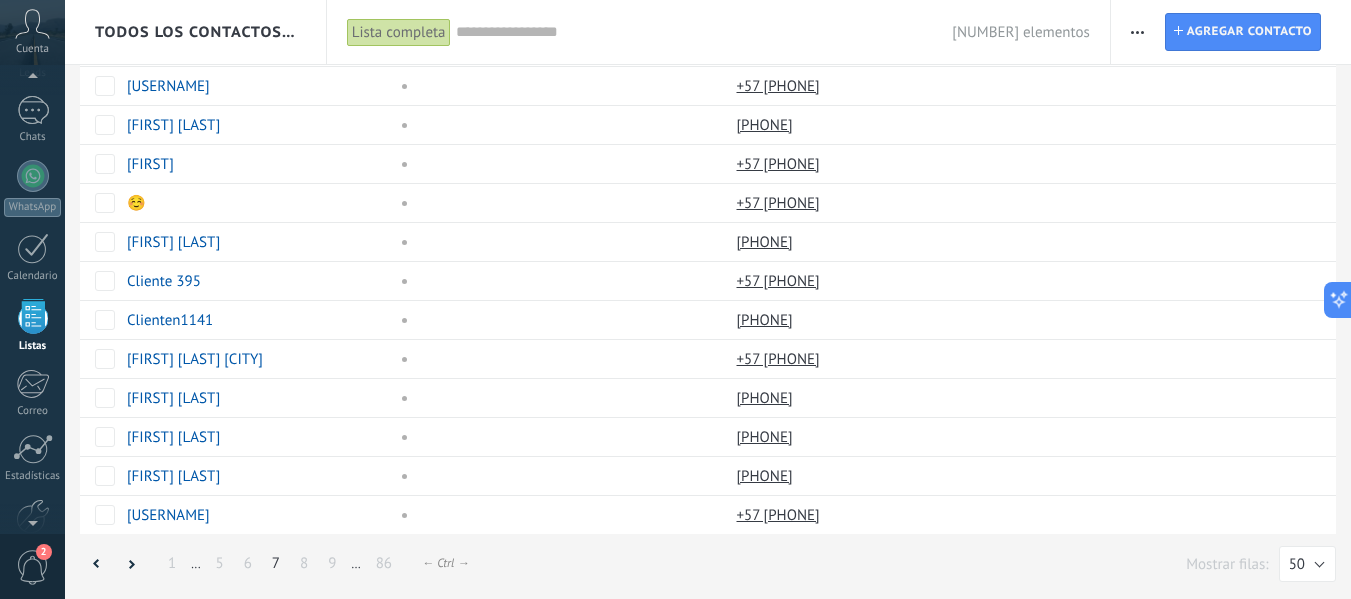 click on "9" at bounding box center [332, 563] 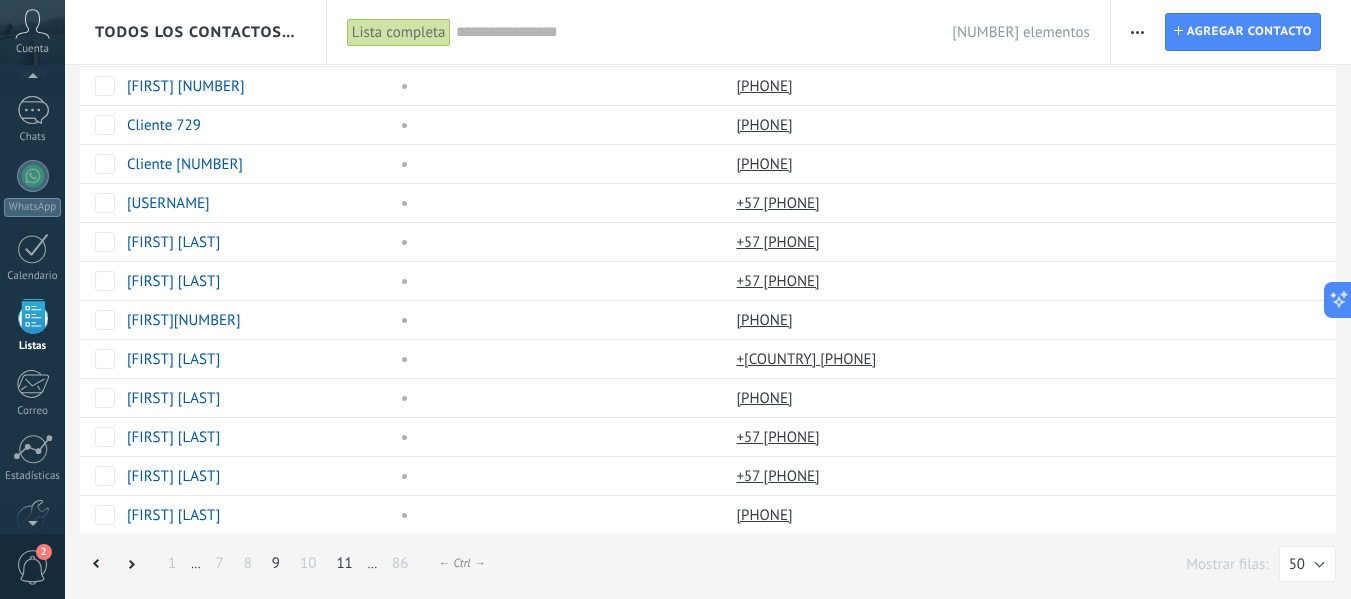 click on "11" at bounding box center [344, 563] 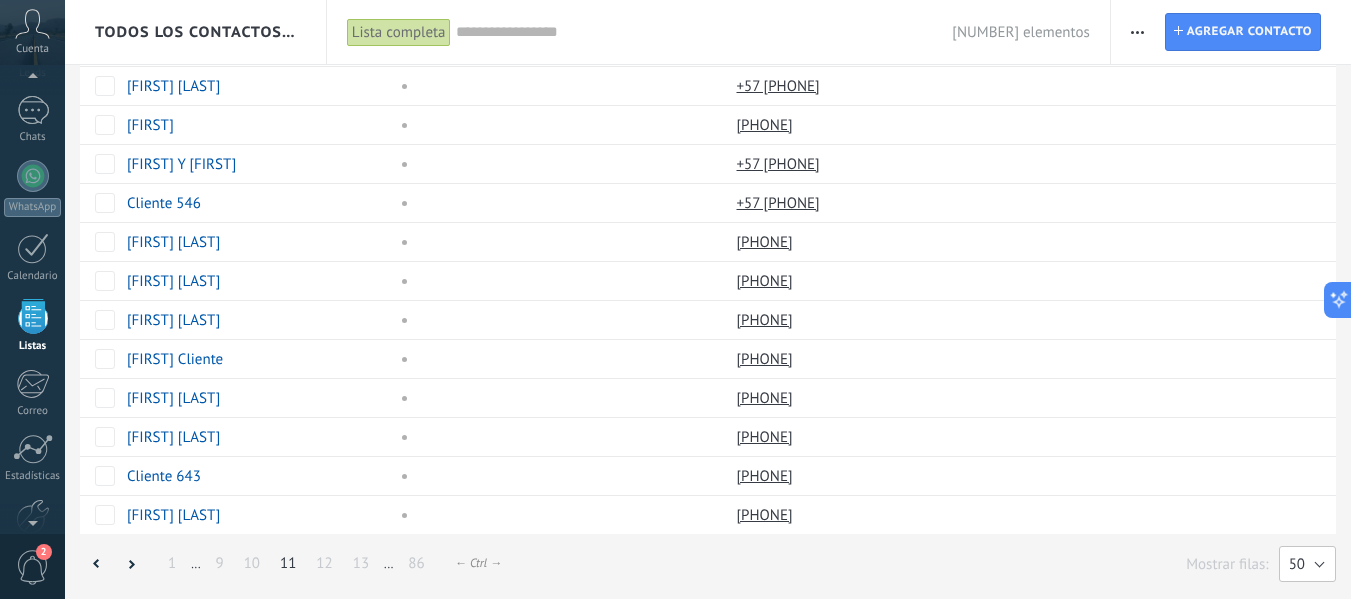 click on "50" at bounding box center (1307, 564) 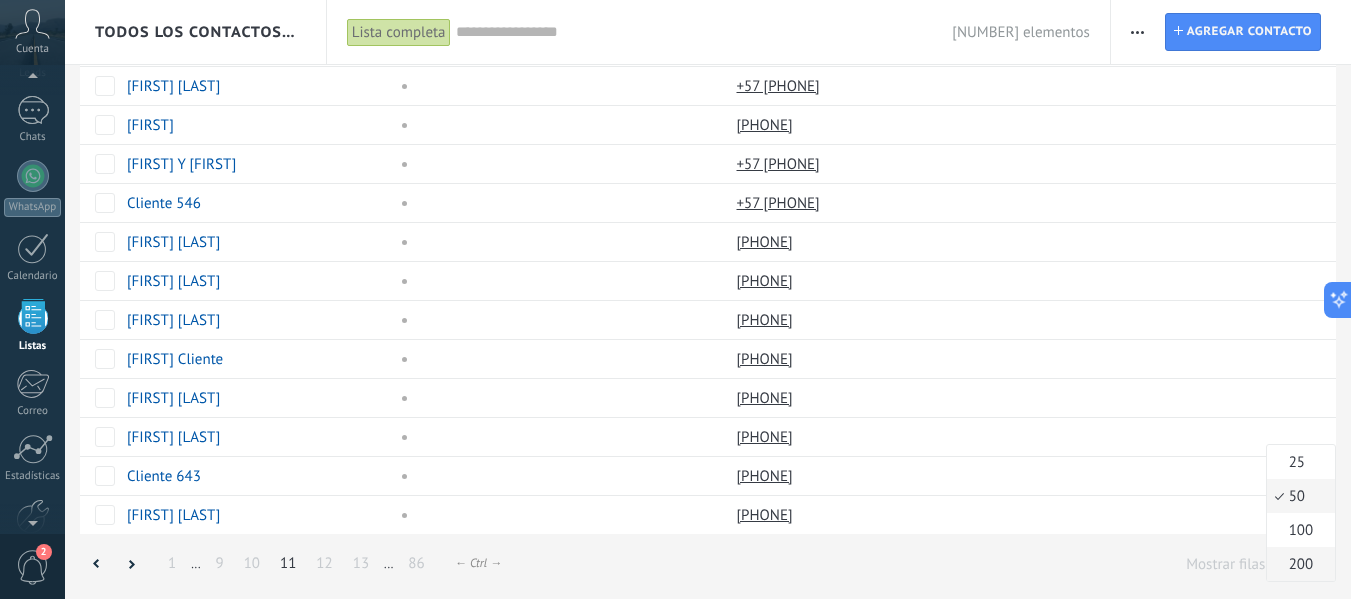 click on "200" at bounding box center [1298, 564] 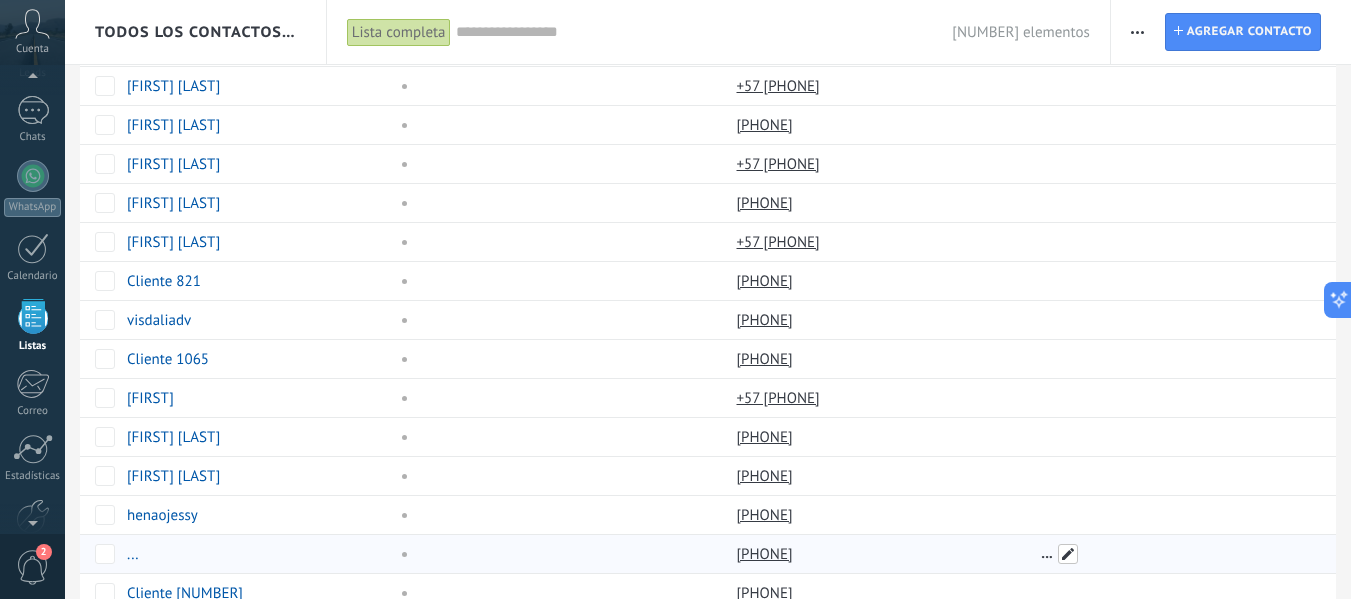 click at bounding box center (1068, 554) 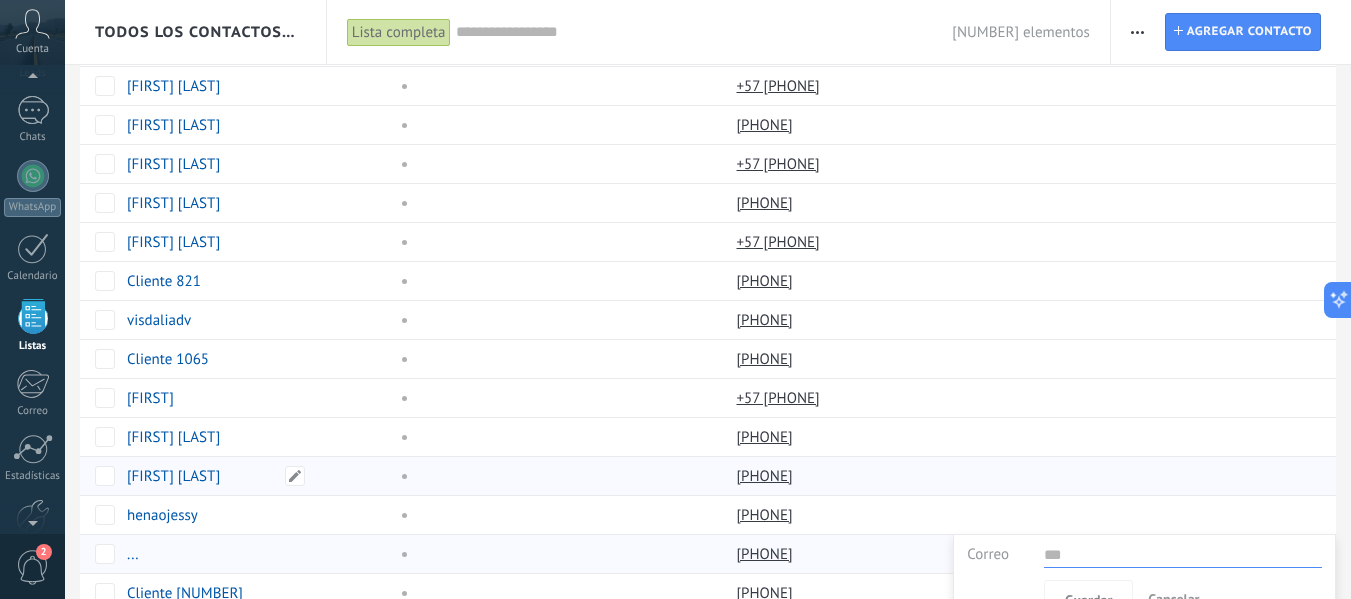 click on "[FIRST] [LAST]" at bounding box center [173, 476] 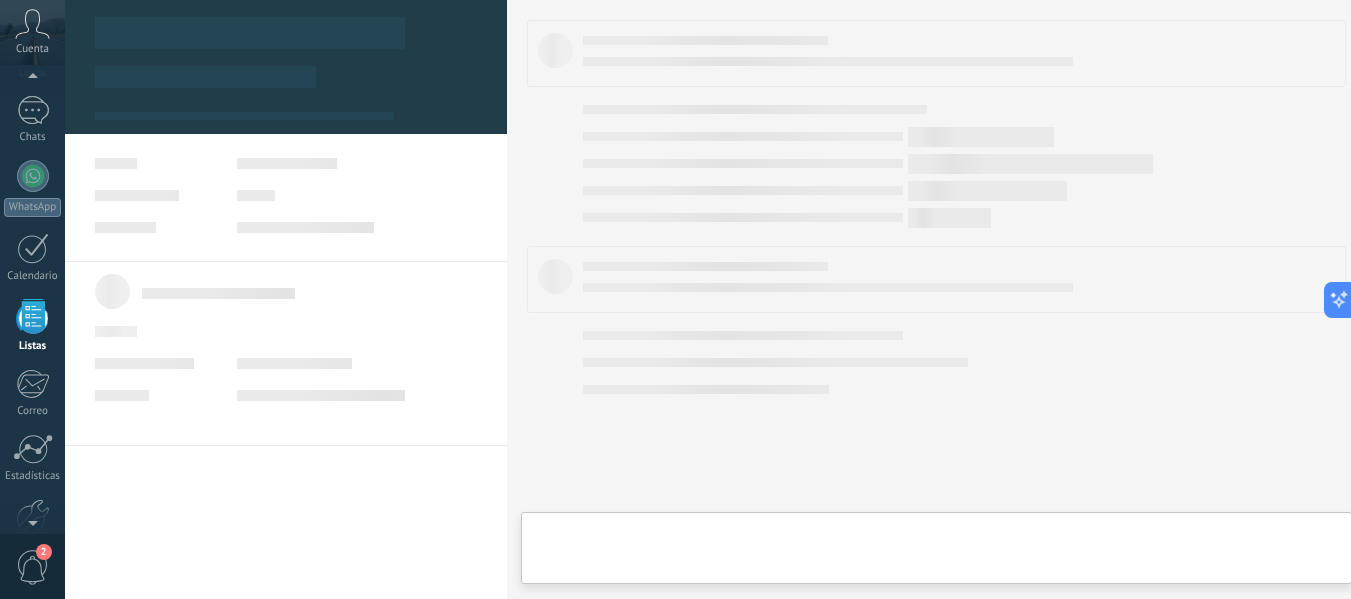 scroll, scrollTop: 1373, scrollLeft: 0, axis: vertical 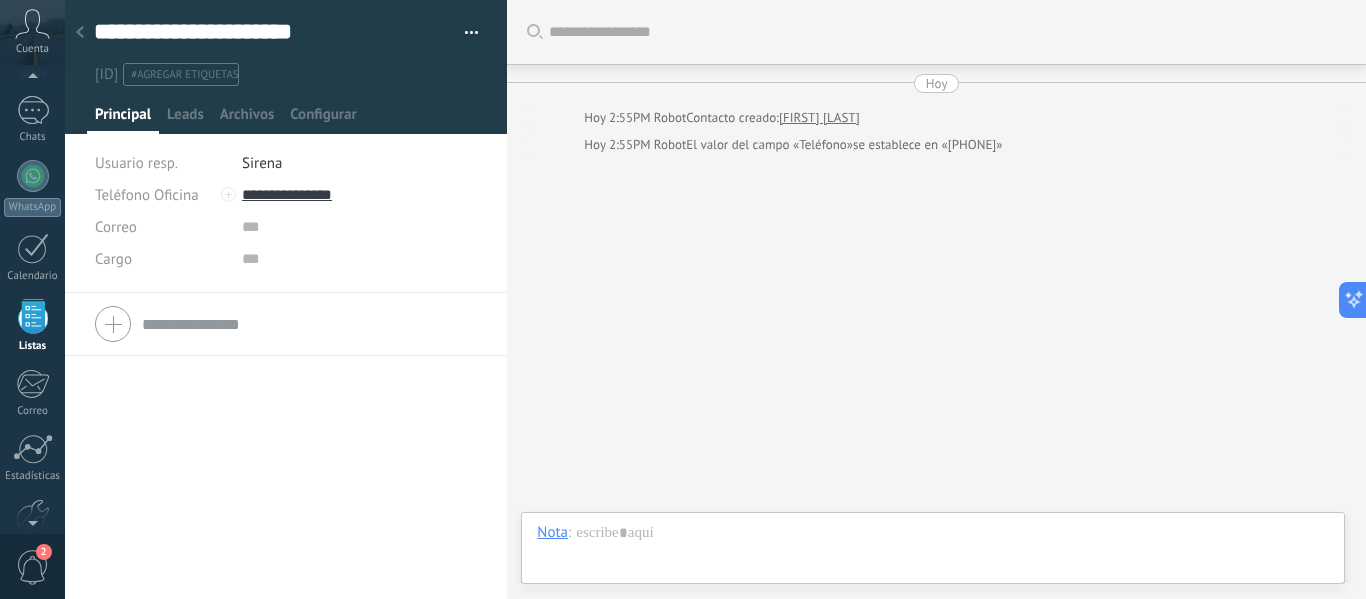 click on "Teléfono Oficina
Ofic. directo
Celular
Fax
Casa
Otro
Teléfono Oficina
Llamar
Copiar
Editar
Correo
E-mail priv.
Otro e-mail
Correo
Correo
Copiar" at bounding box center [286, 446] 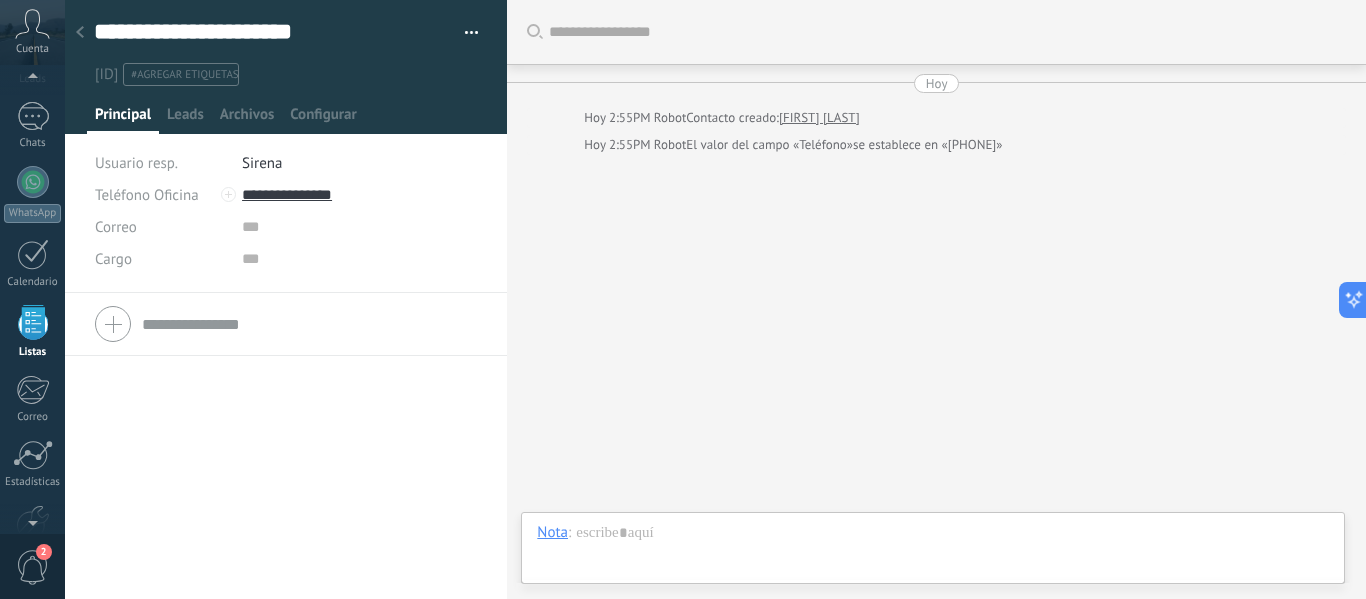 click on "Cuenta" at bounding box center [32, 49] 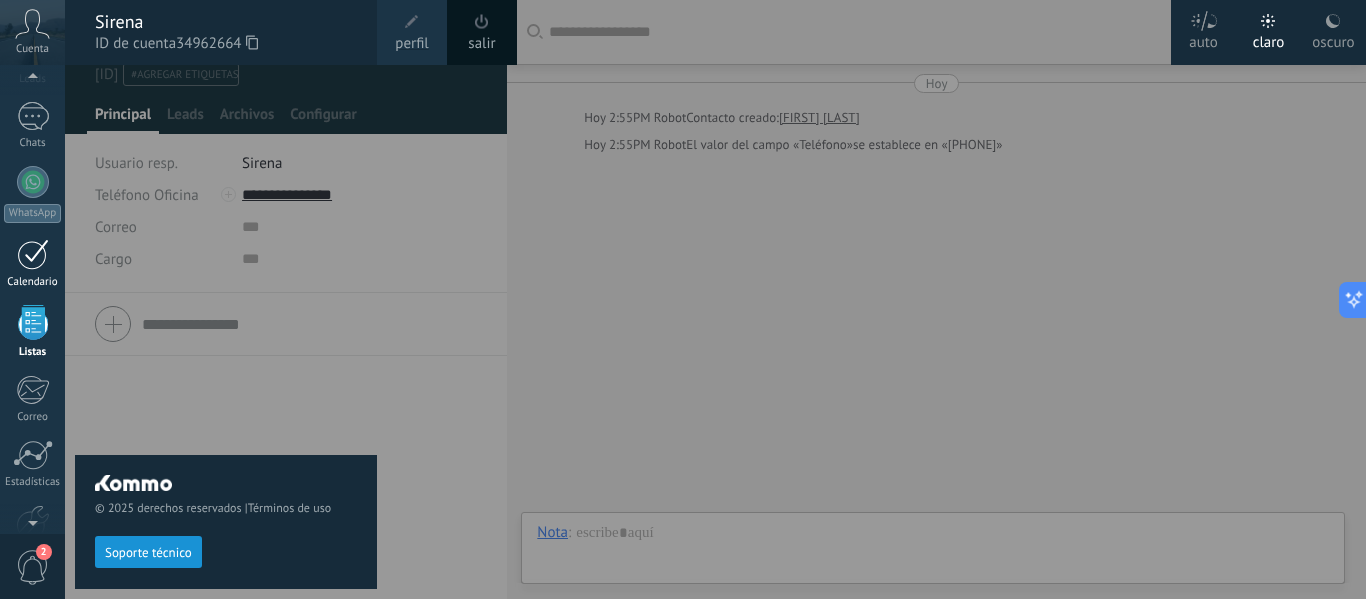 scroll, scrollTop: 109, scrollLeft: 0, axis: vertical 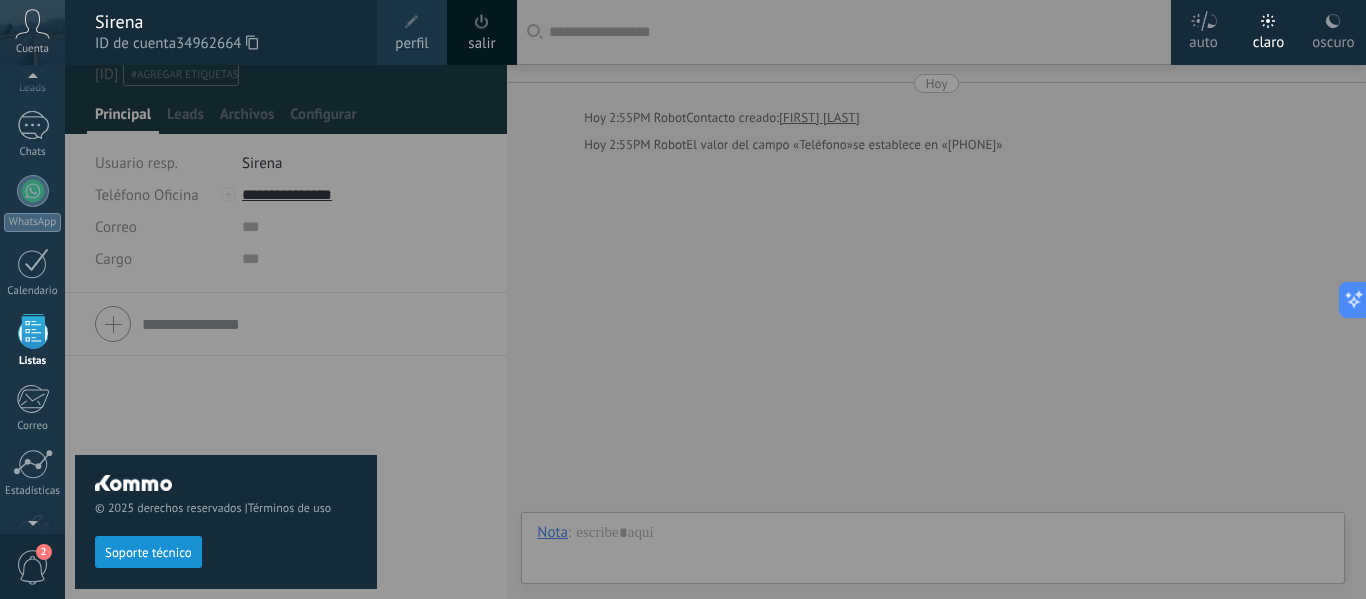 click at bounding box center [748, 299] 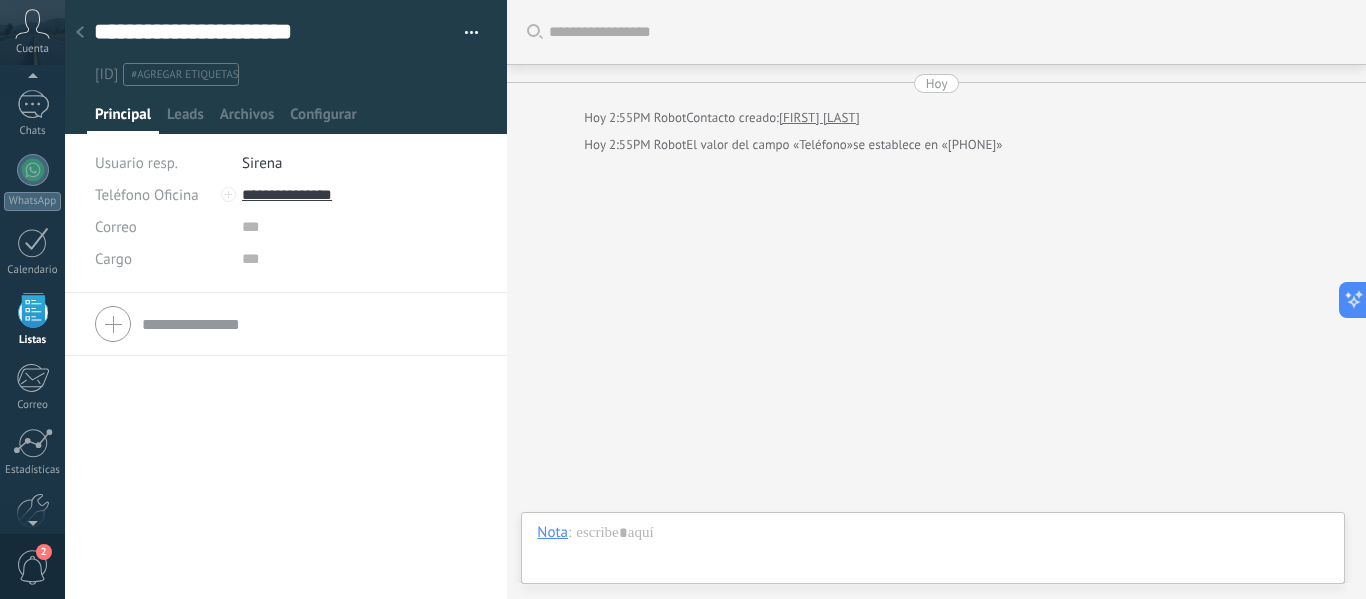 scroll, scrollTop: 124, scrollLeft: 0, axis: vertical 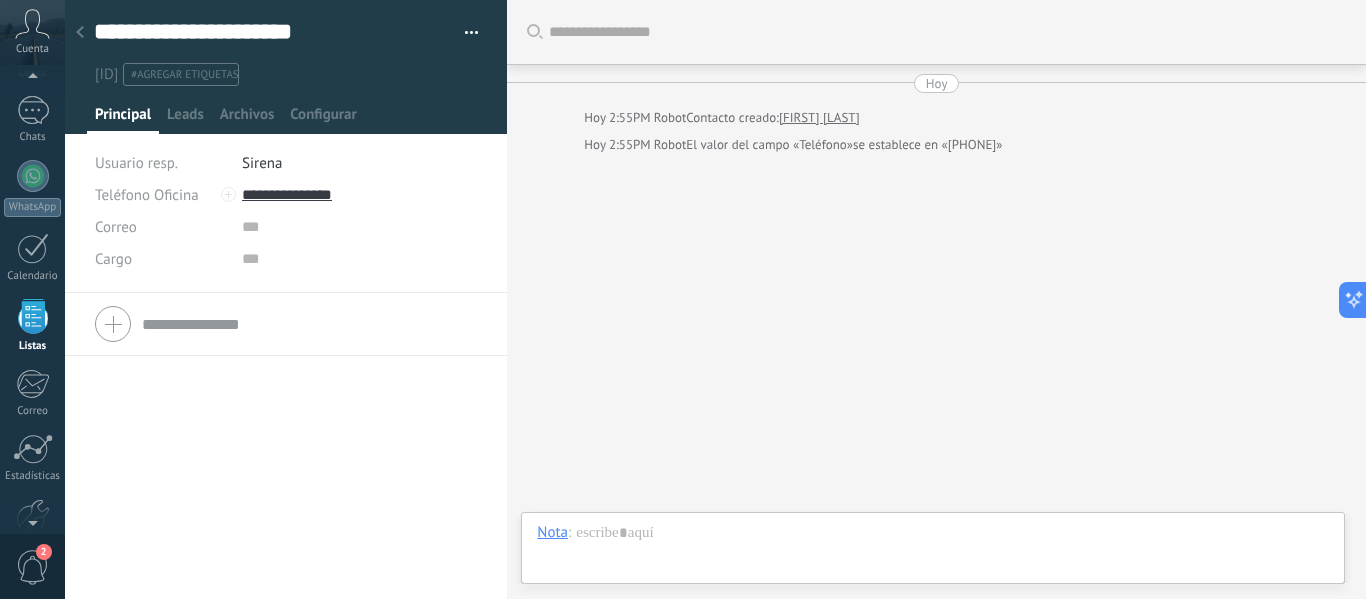 click at bounding box center (286, 324) 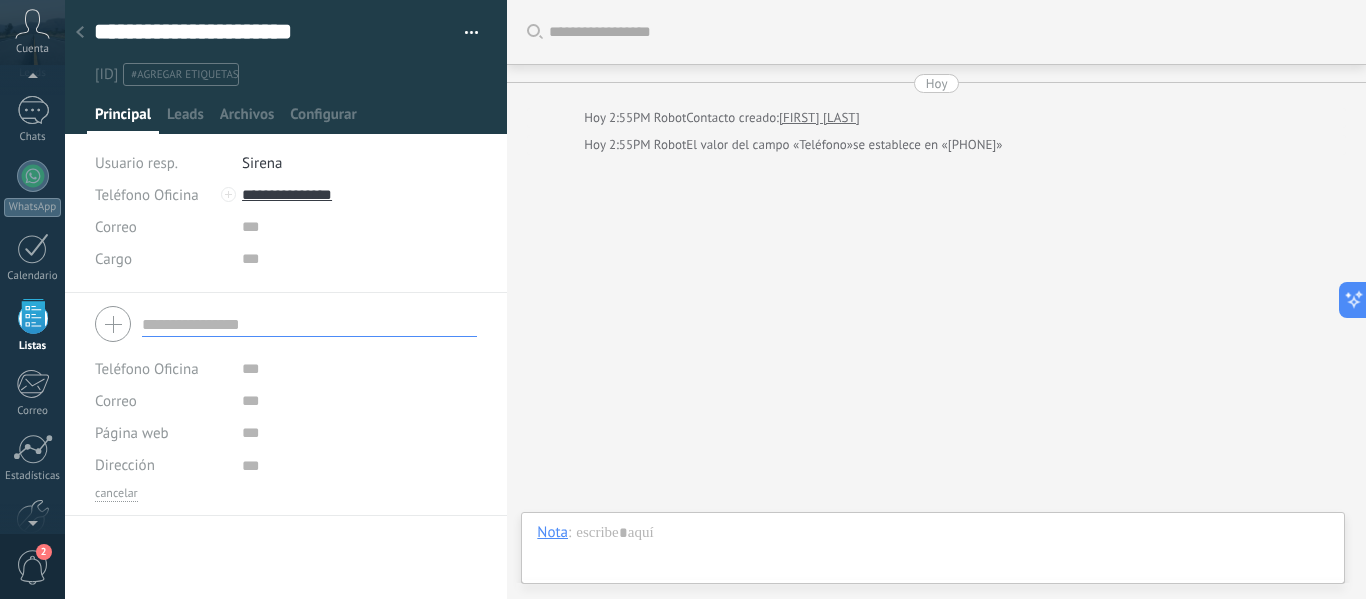 click on "Buscar Carga más Hoy Hoy [TIME] Robot  Contacto creado:  [FIRST] [LAST] Hoy [TIME] Robot  El valor del campo «Teléfono»  se establece en «+57[PHONE]» Participantes:" at bounding box center [936, 299] 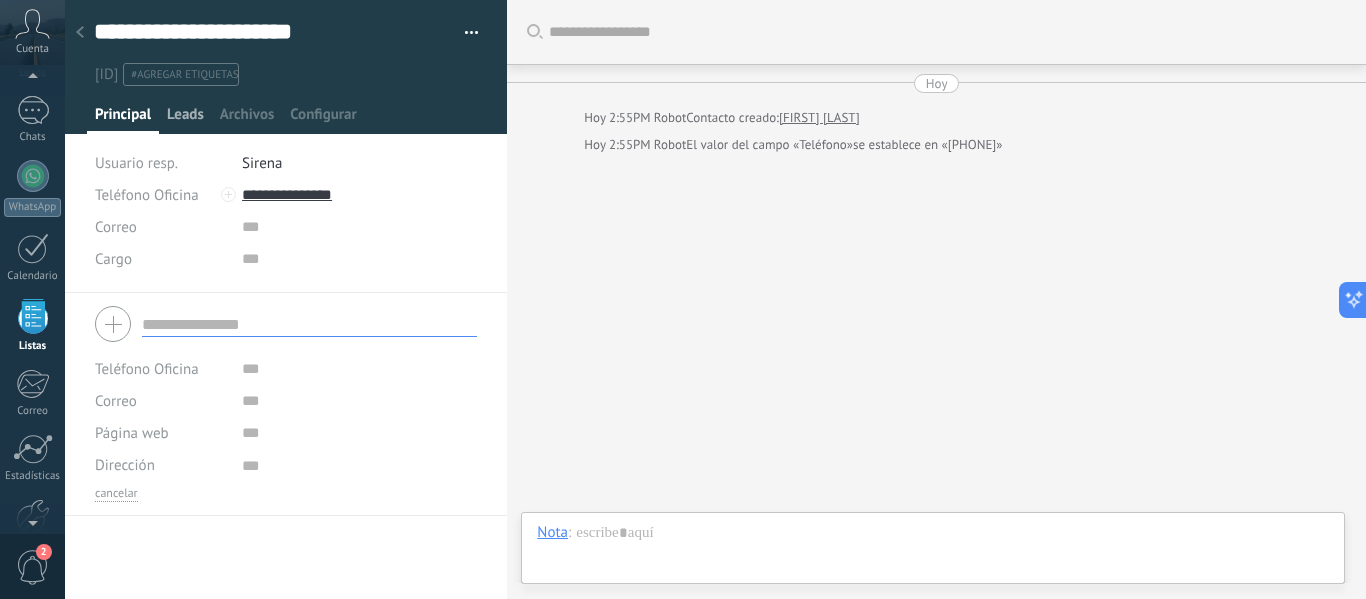 click on "Leads" at bounding box center [185, 119] 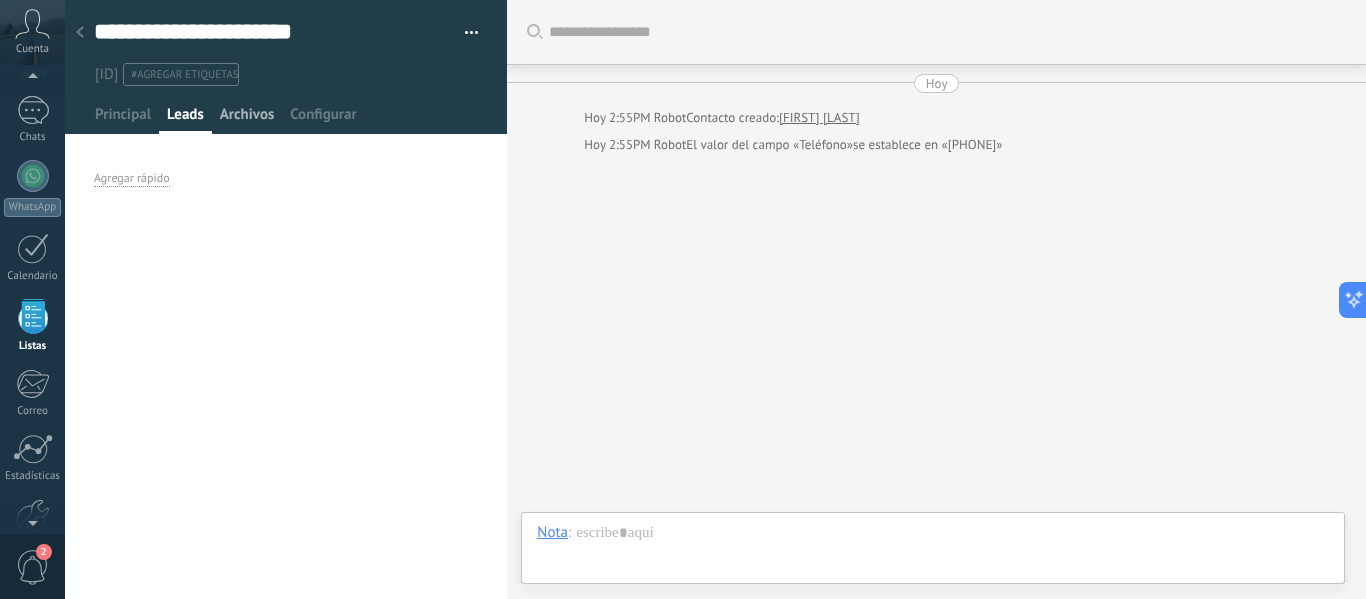 click on "Archivos" at bounding box center [247, 119] 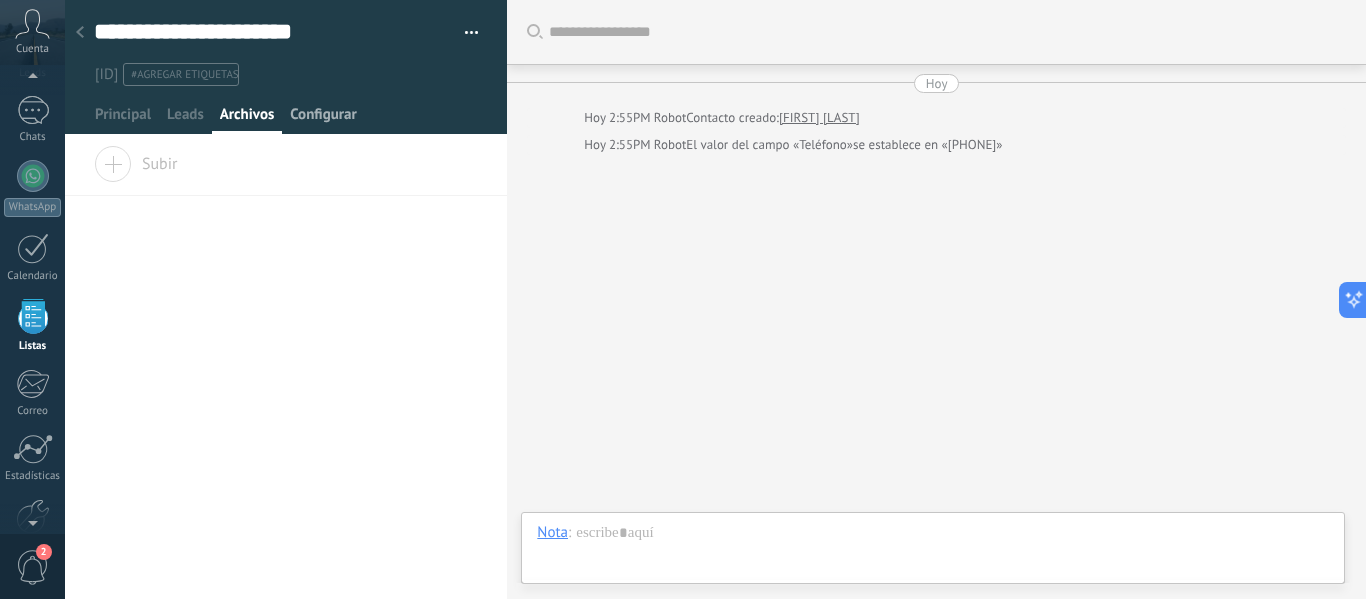 click on "Configurar" at bounding box center (323, 119) 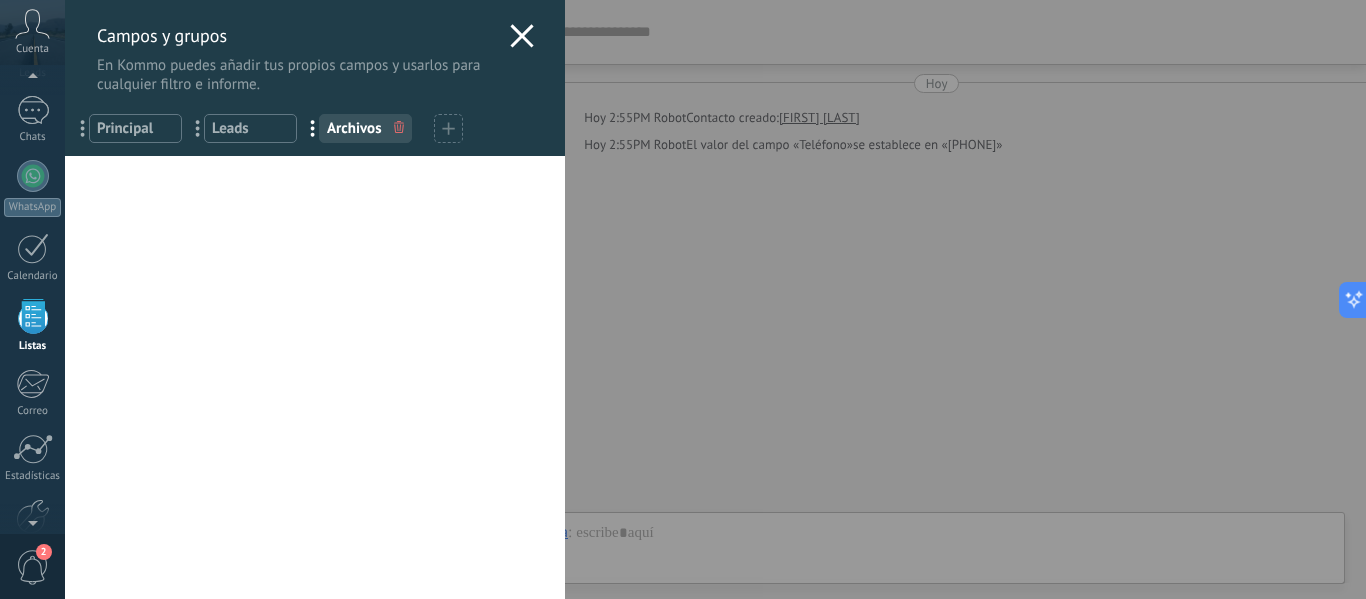 click 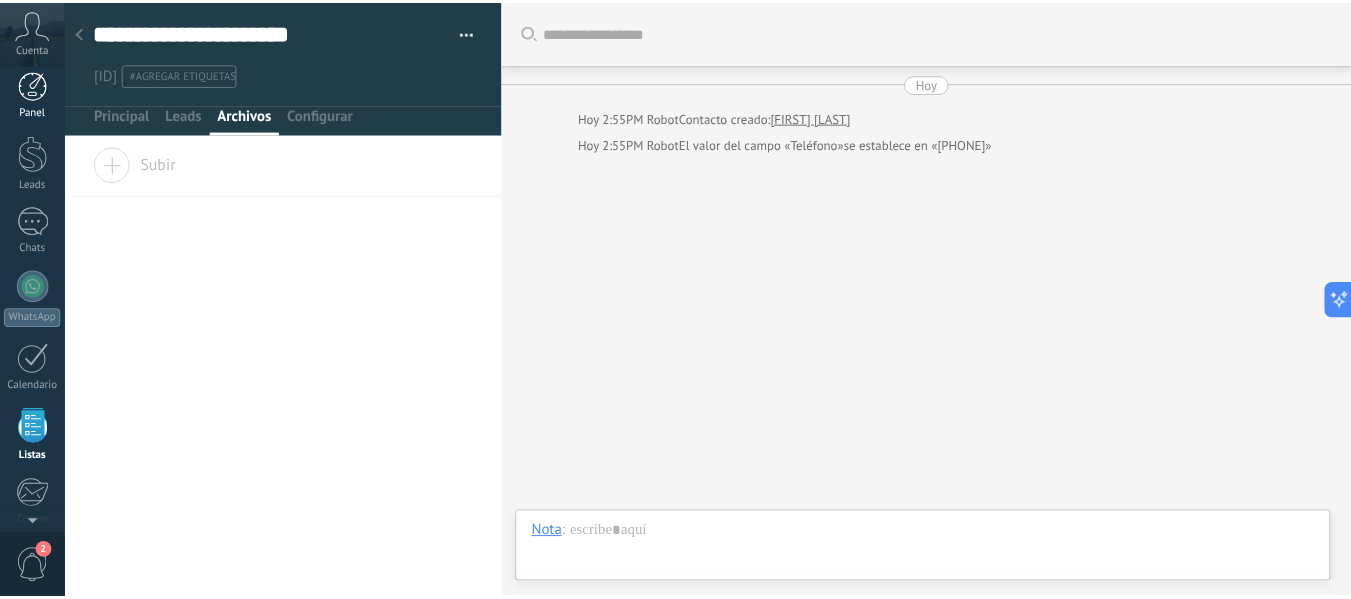 scroll, scrollTop: 0, scrollLeft: 0, axis: both 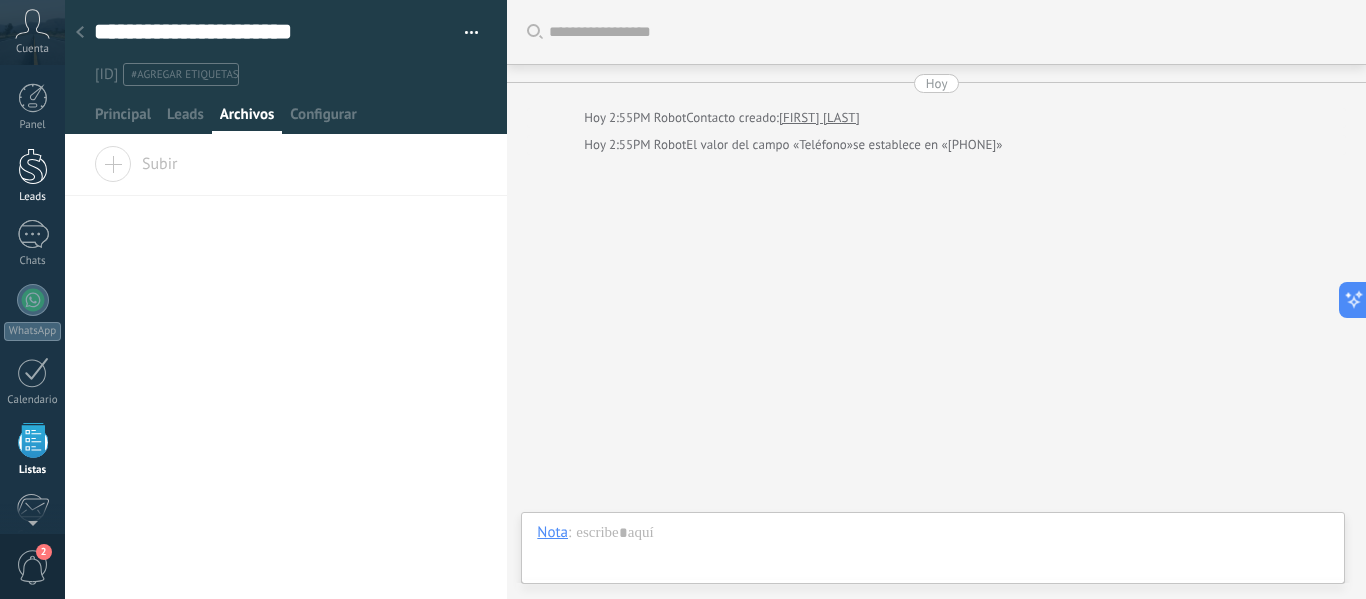 click at bounding box center (33, 166) 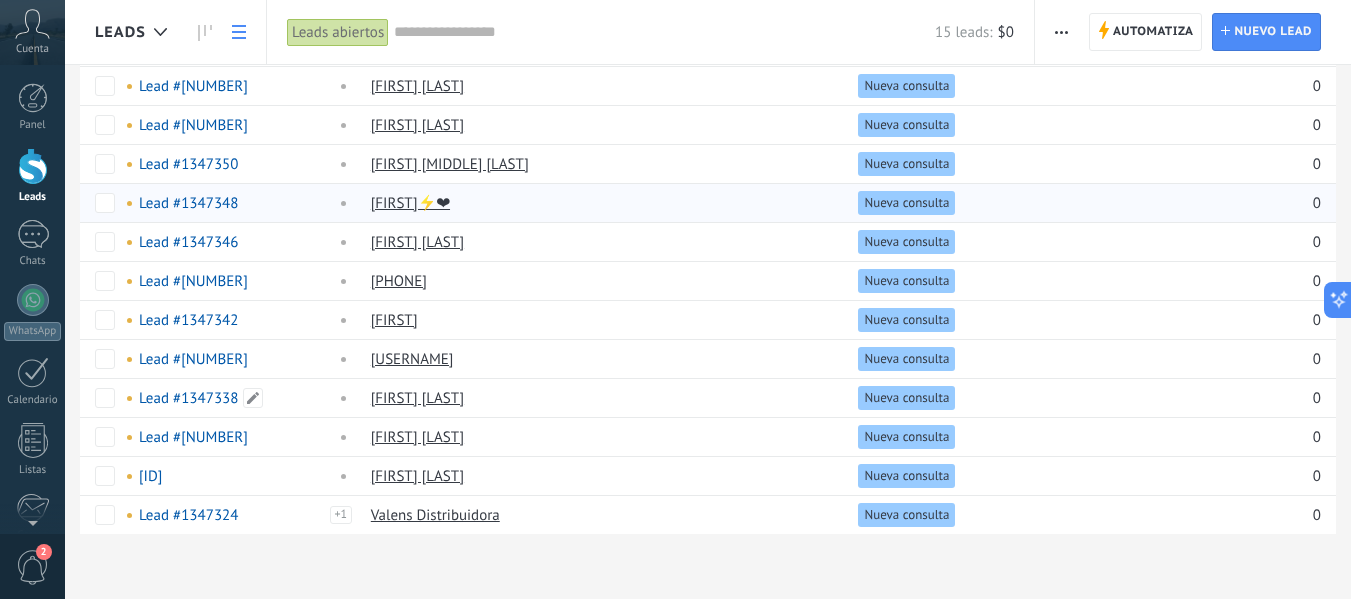 scroll, scrollTop: 0, scrollLeft: 0, axis: both 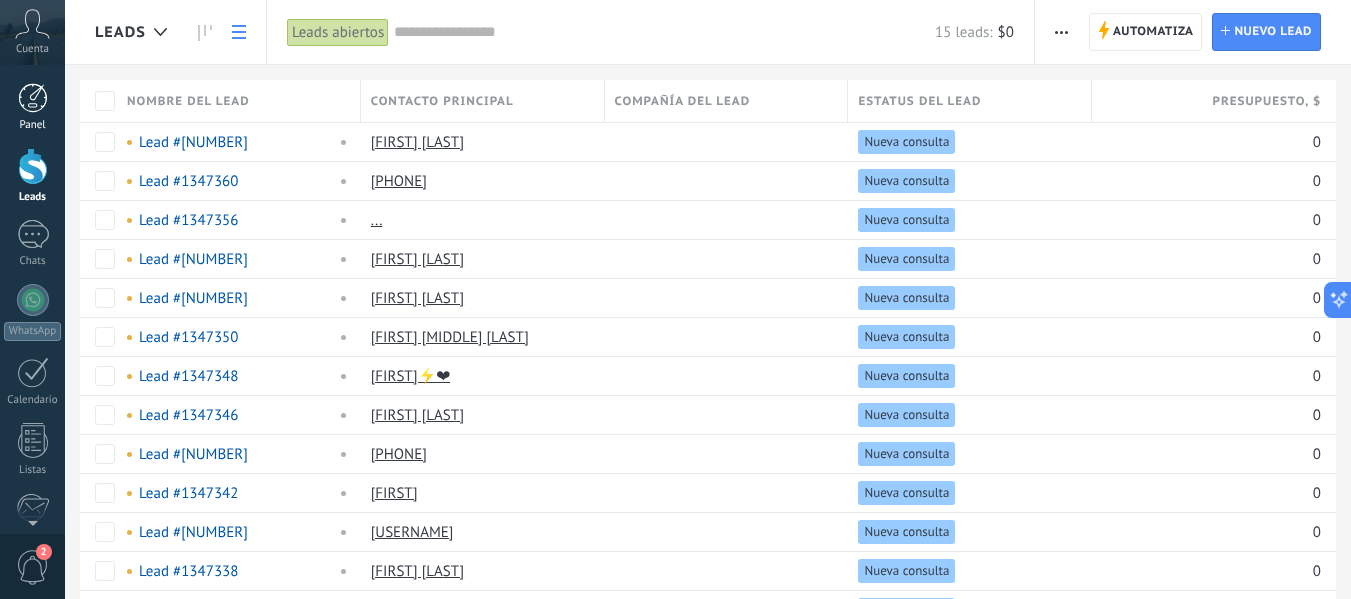 click at bounding box center [33, 98] 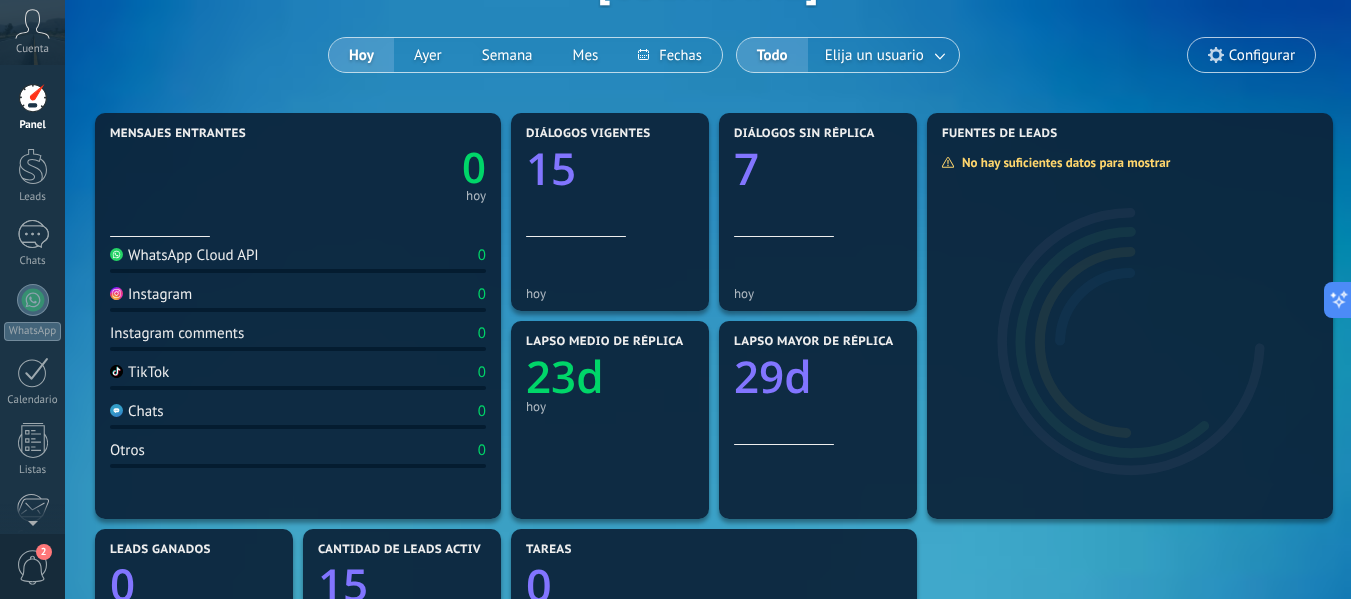 scroll, scrollTop: 0, scrollLeft: 0, axis: both 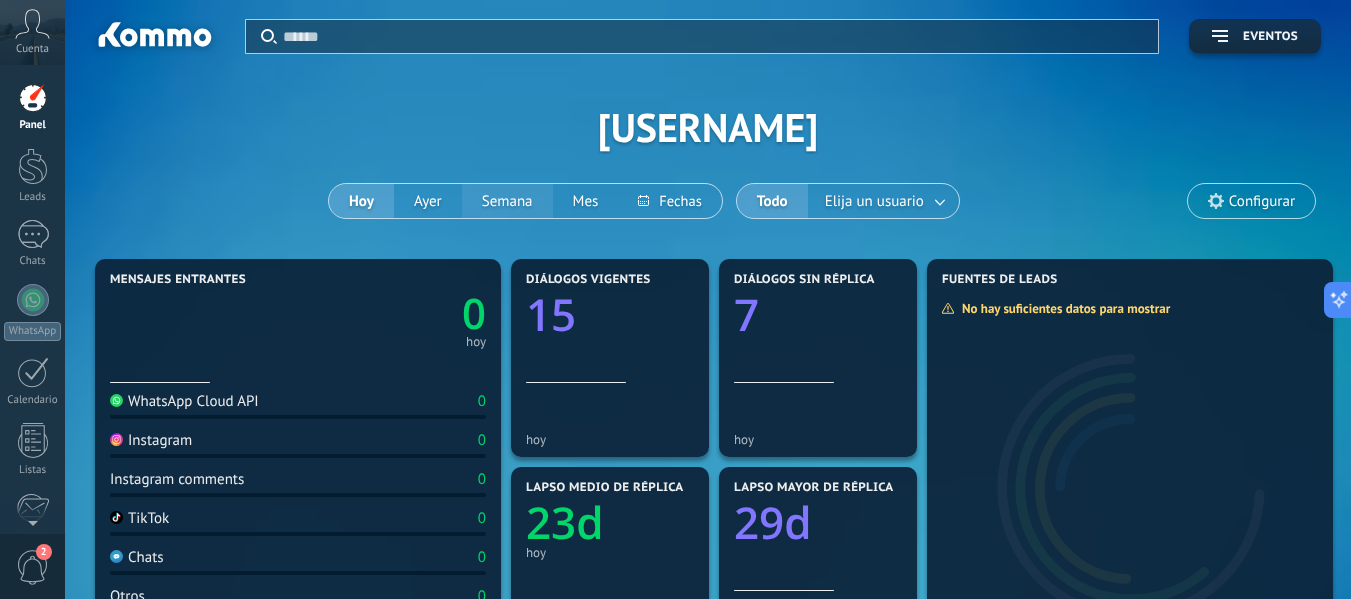 click on "Semana" at bounding box center (507, 201) 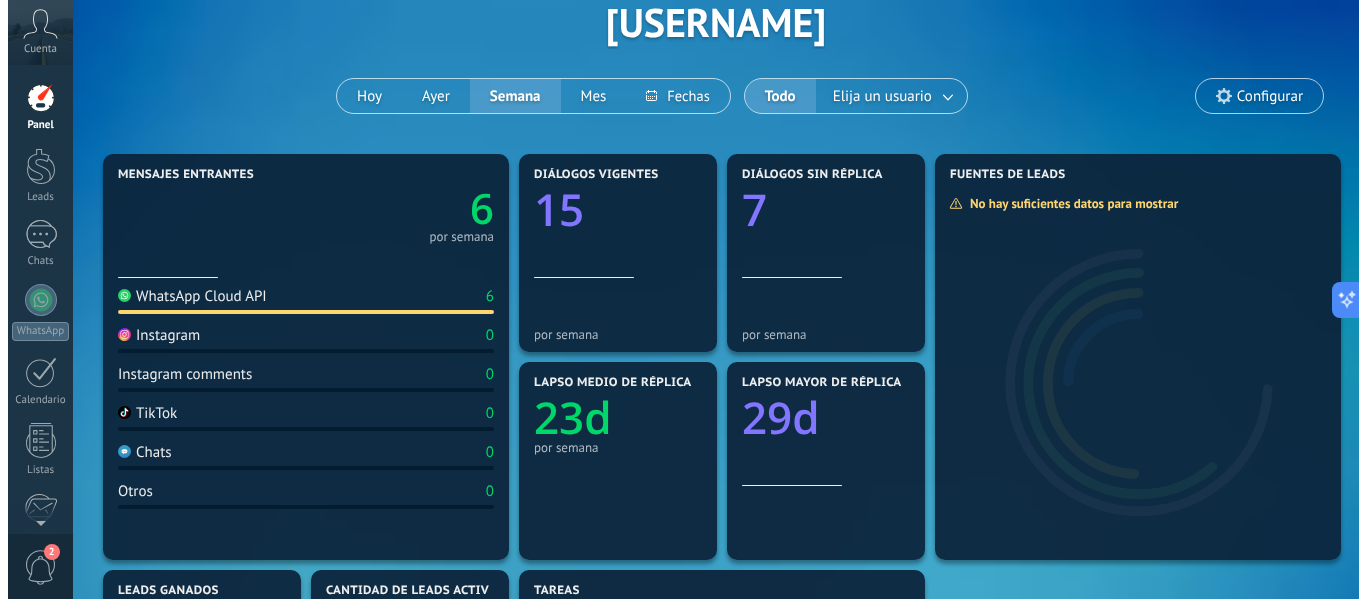 scroll, scrollTop: 0, scrollLeft: 0, axis: both 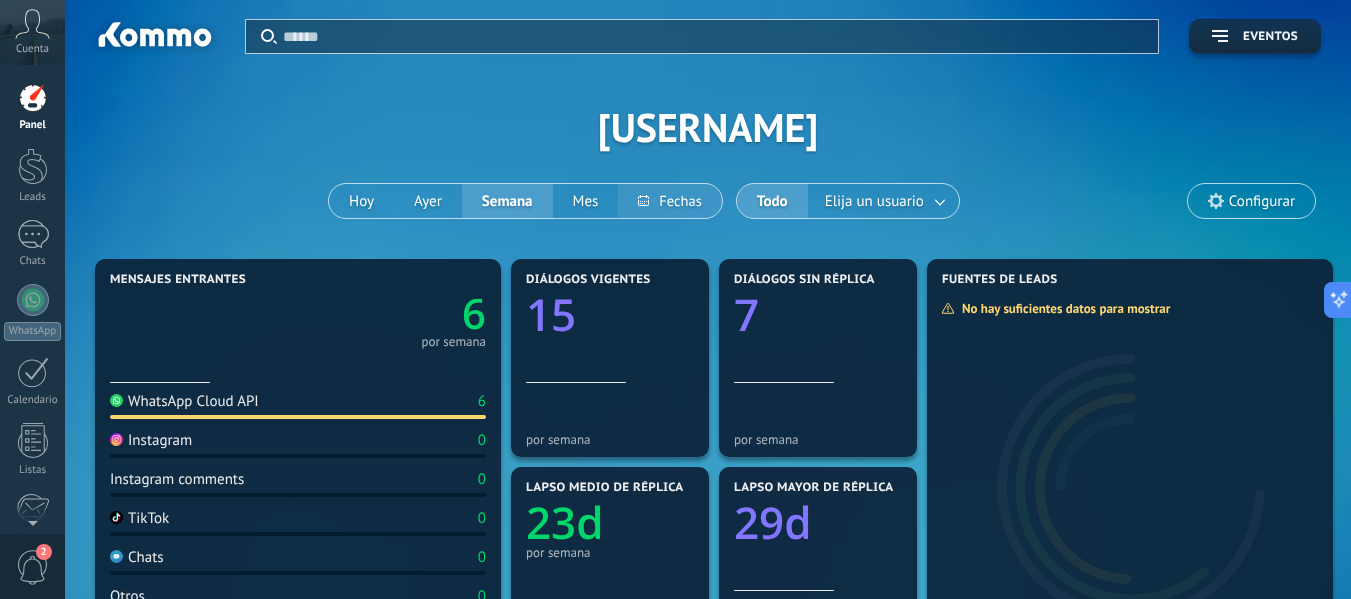 click at bounding box center (669, 201) 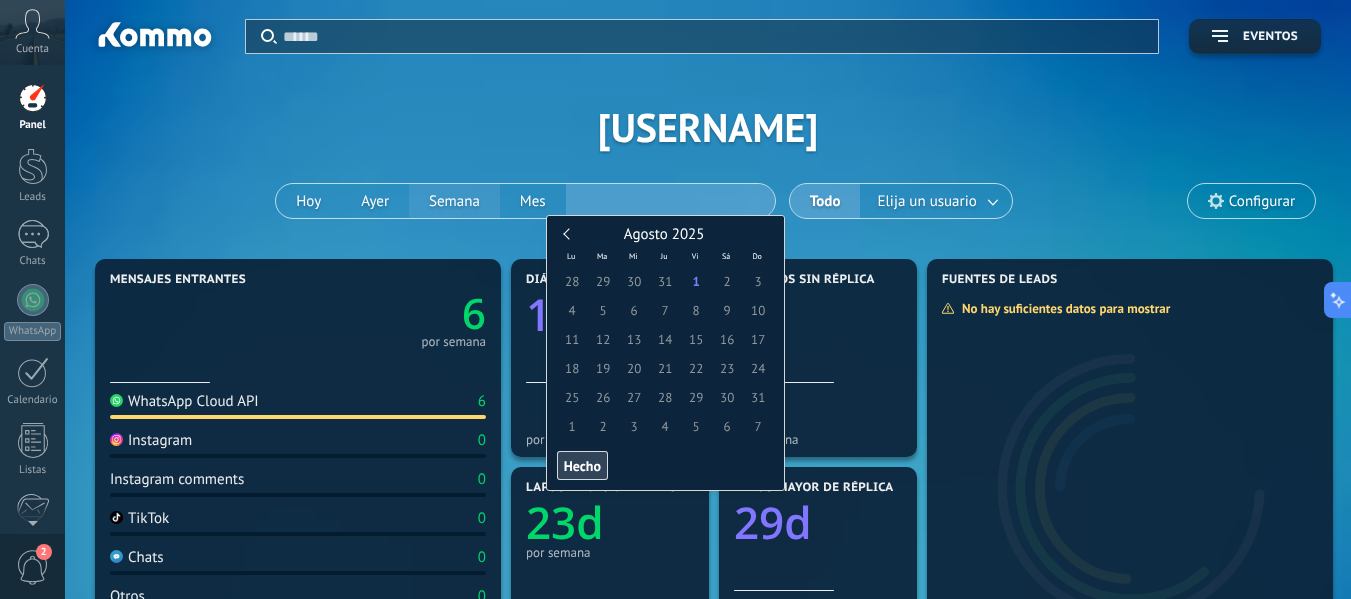 click on "Semana" at bounding box center [454, 201] 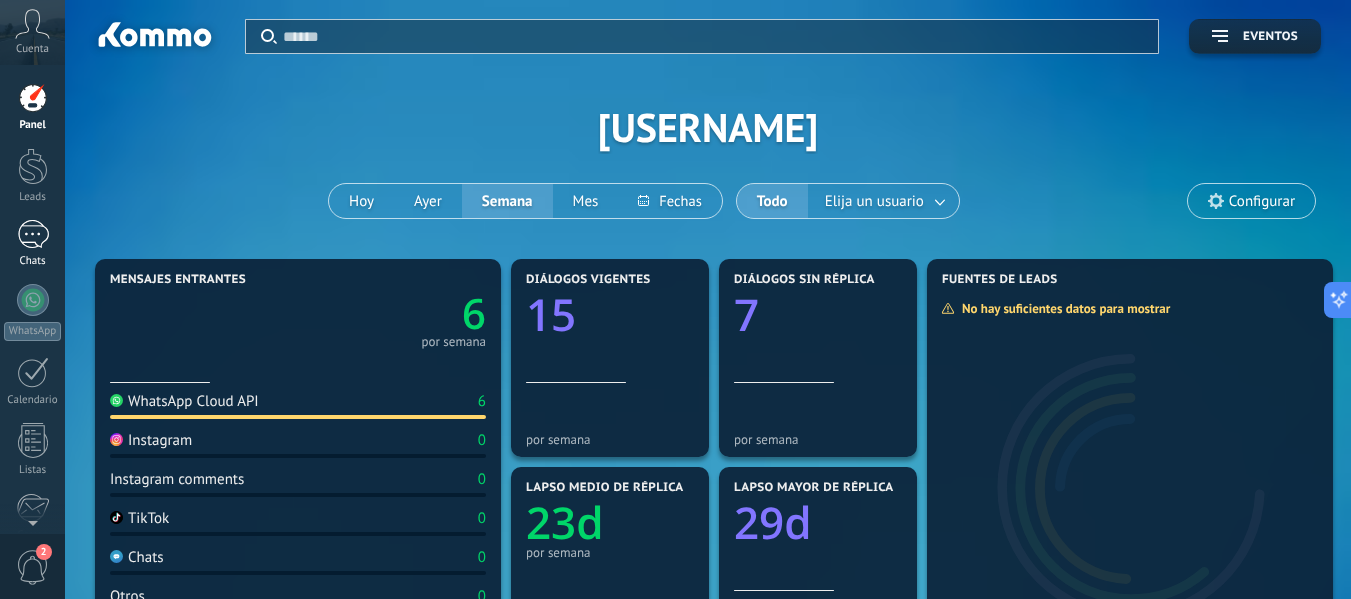 click at bounding box center [33, 234] 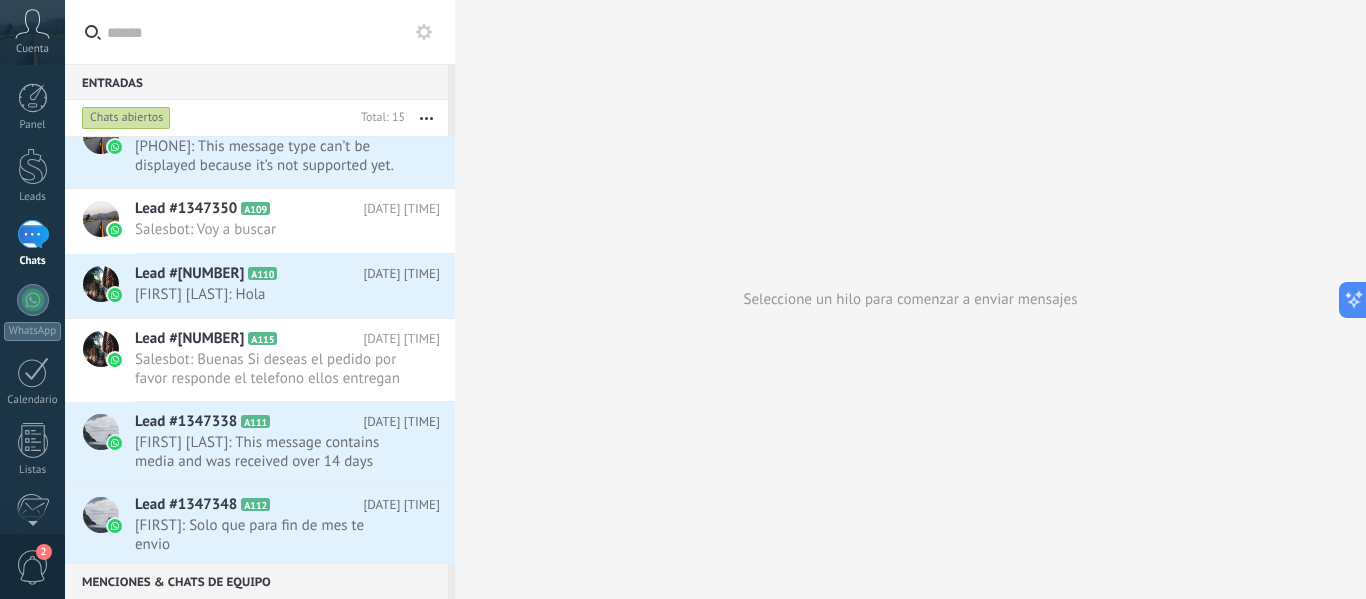scroll, scrollTop: 616, scrollLeft: 0, axis: vertical 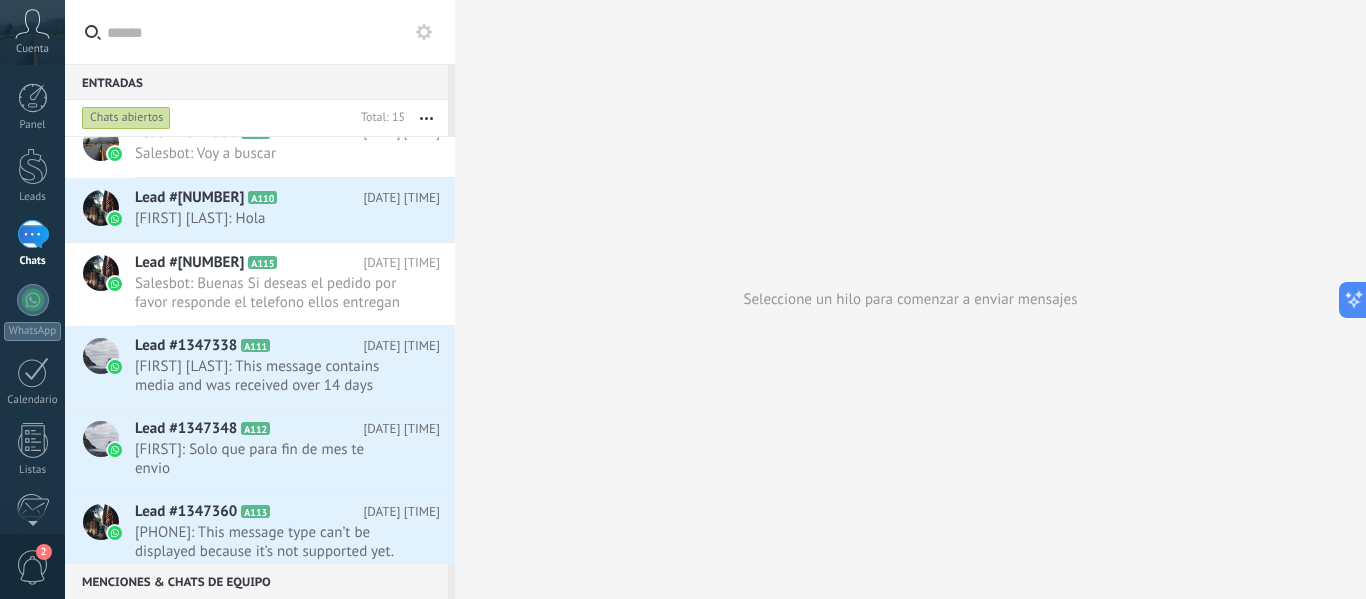 click on "Cuenta" at bounding box center [32, 49] 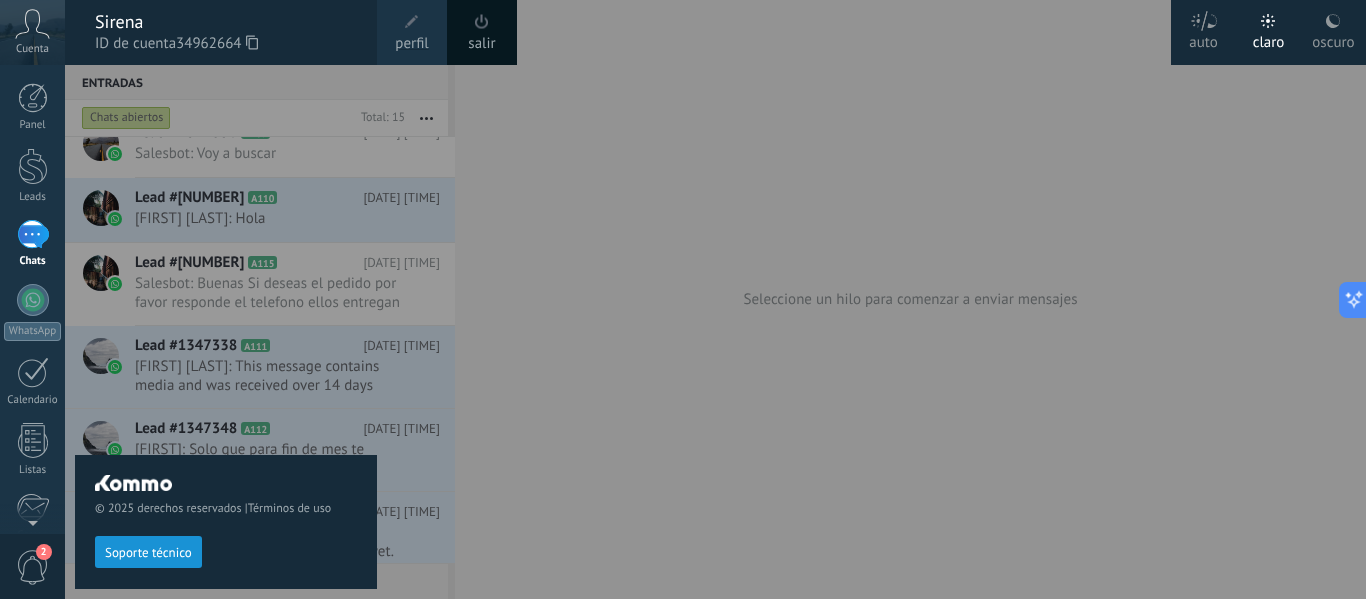 click on "Cuenta" at bounding box center [32, 49] 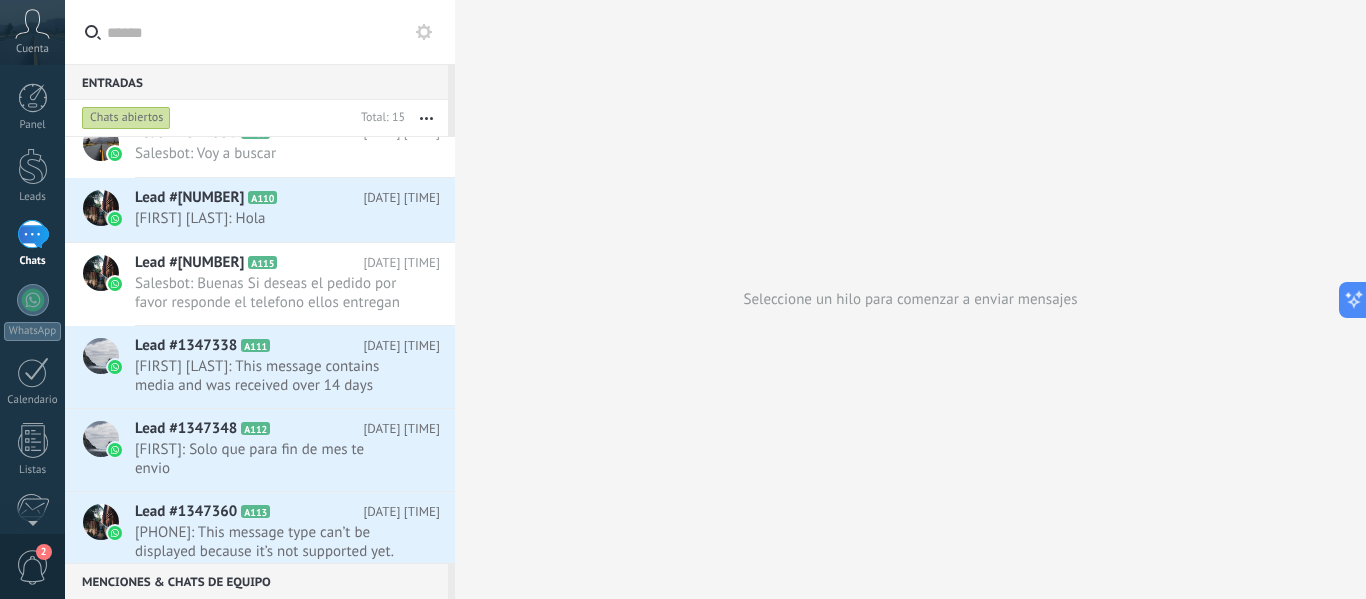click on "Cuenta" at bounding box center [32, 49] 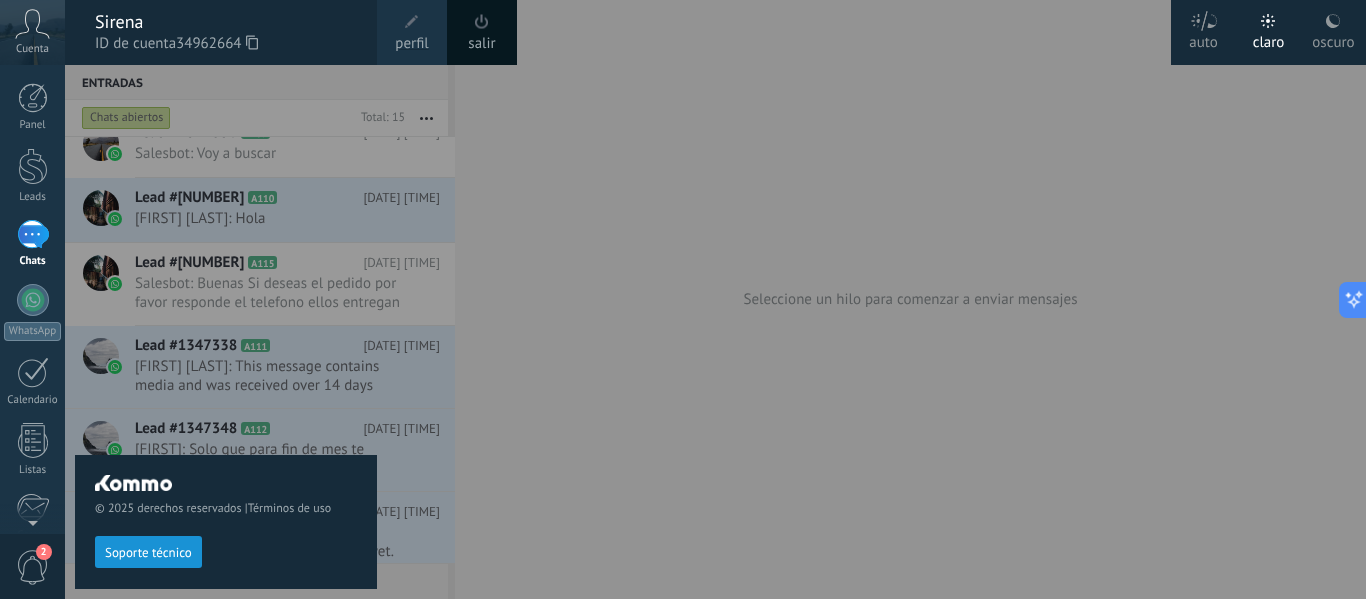 click at bounding box center (748, 299) 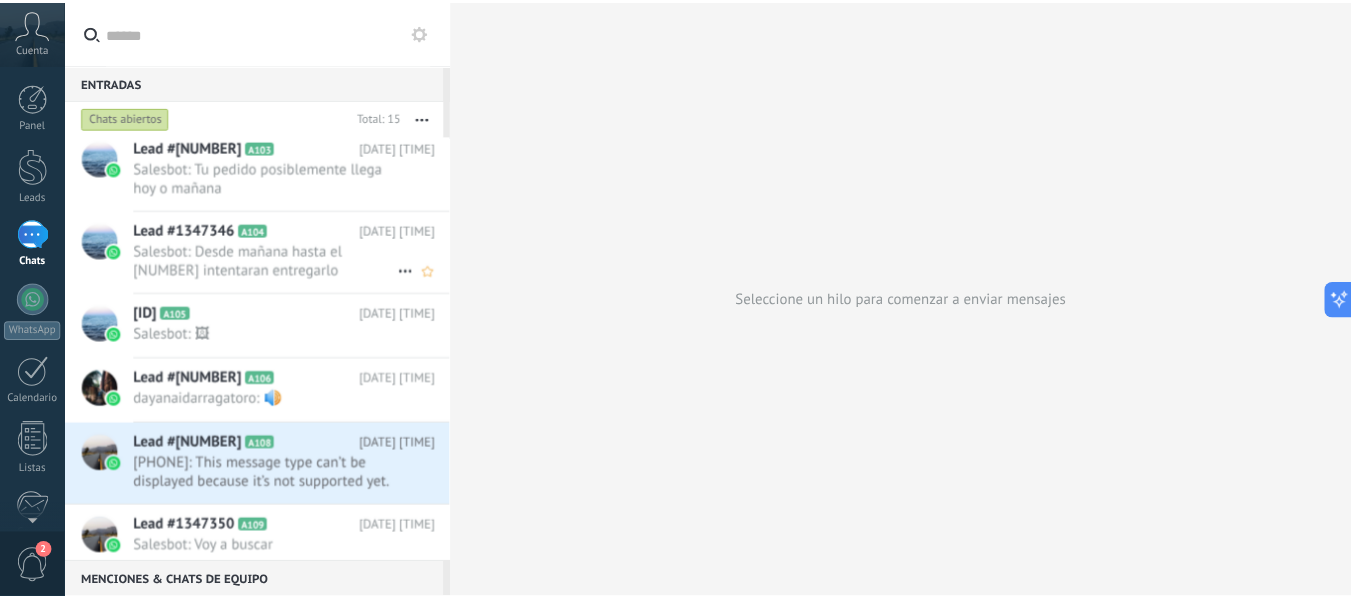 scroll, scrollTop: 0, scrollLeft: 0, axis: both 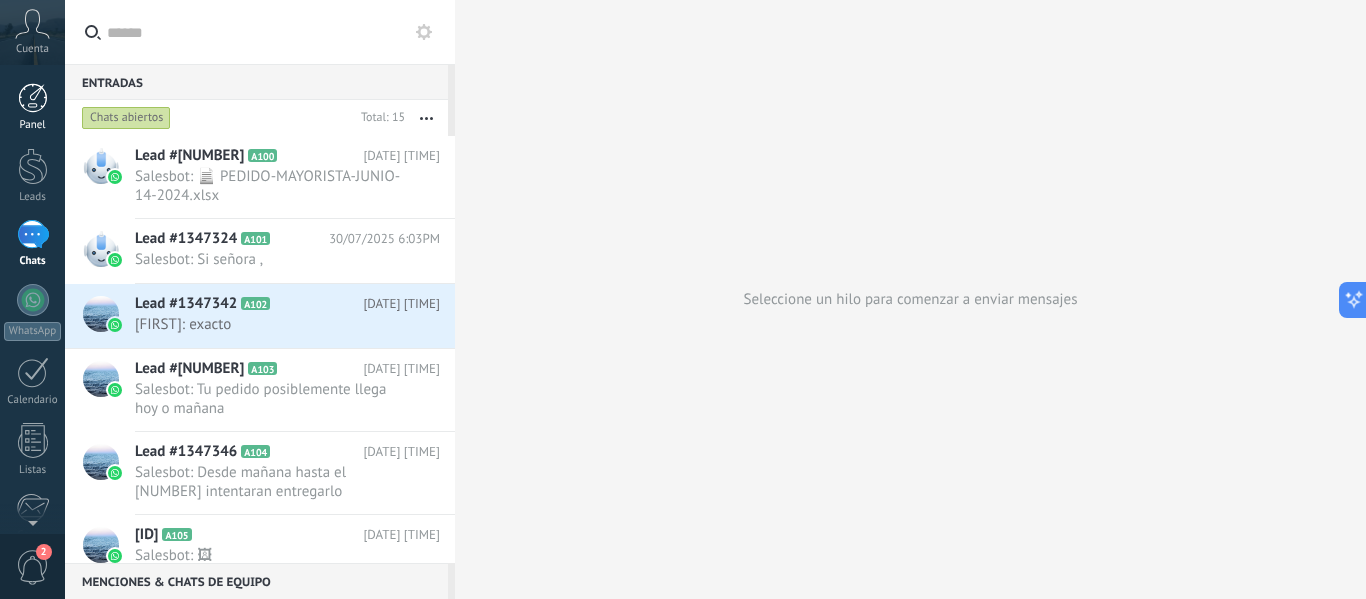click at bounding box center [33, 98] 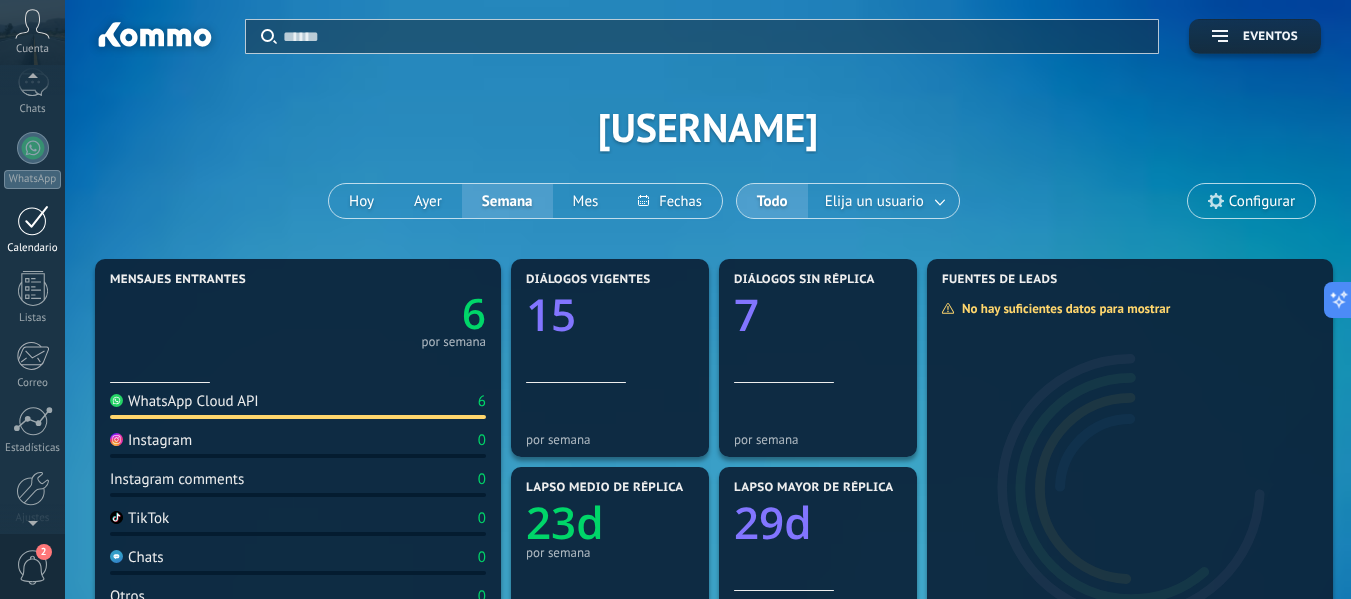 scroll, scrollTop: 153, scrollLeft: 0, axis: vertical 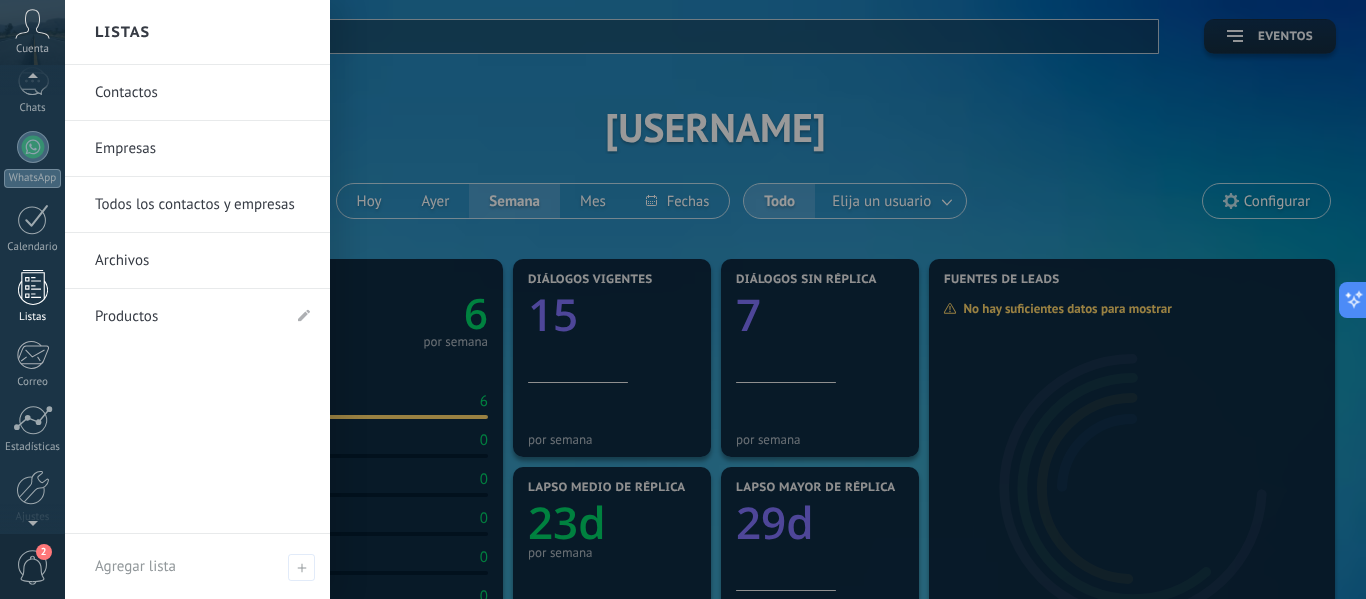 click at bounding box center (33, 287) 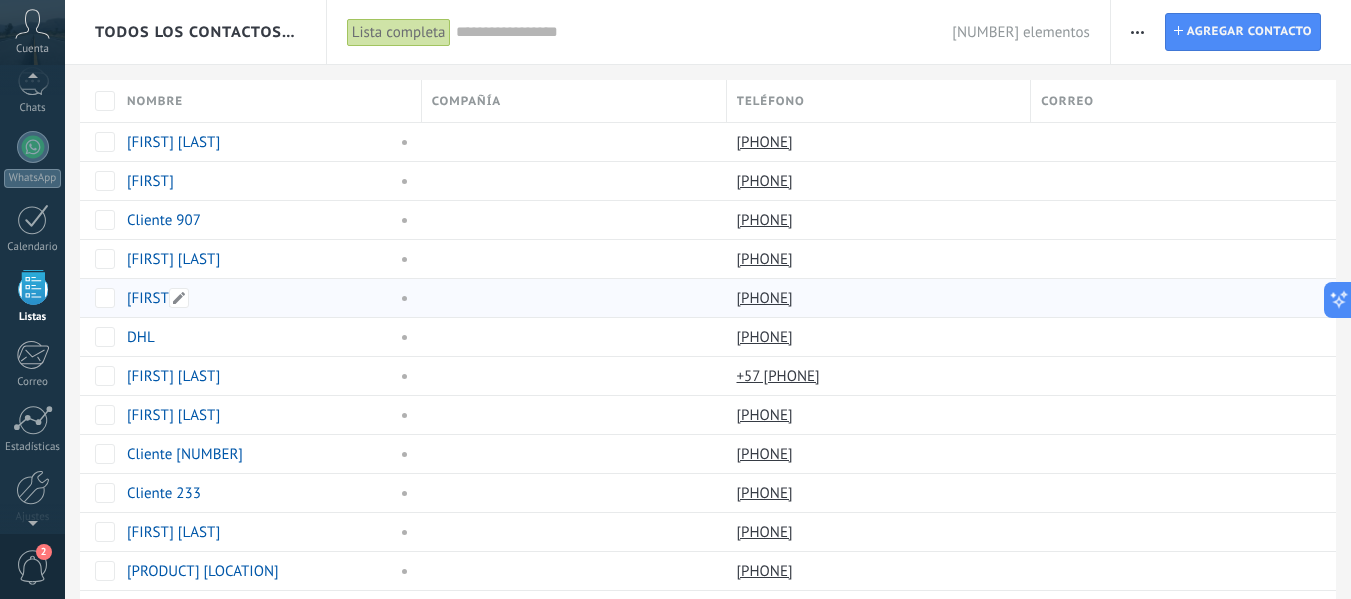 scroll, scrollTop: 124, scrollLeft: 0, axis: vertical 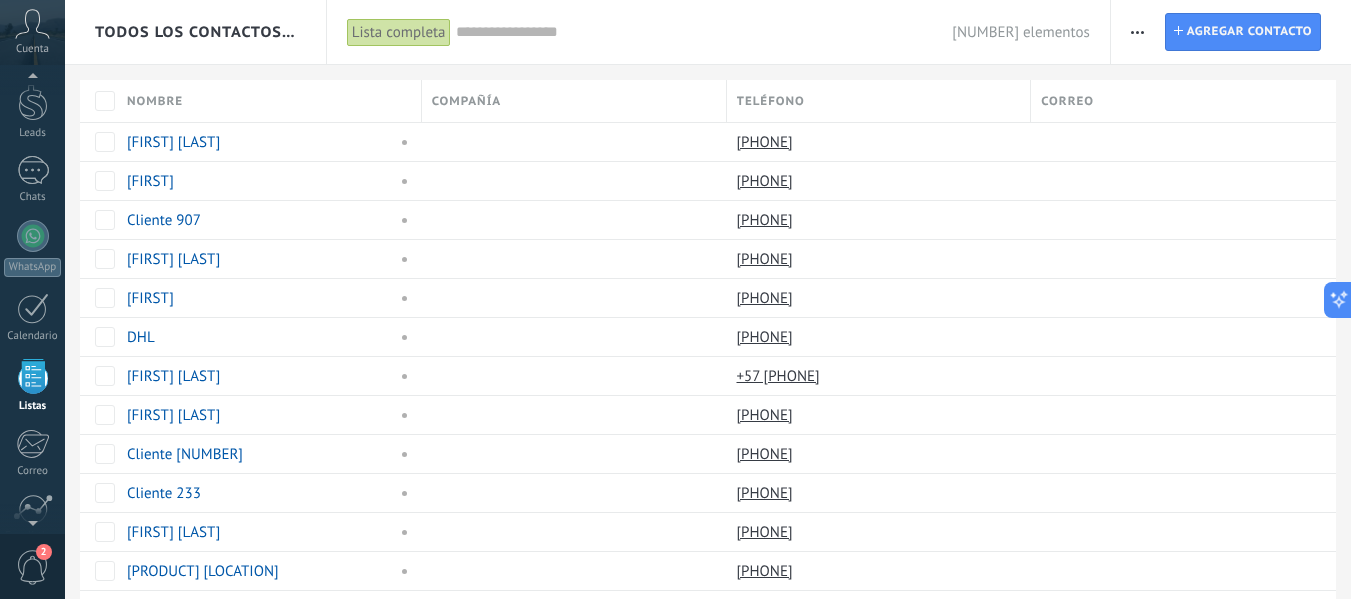 click 